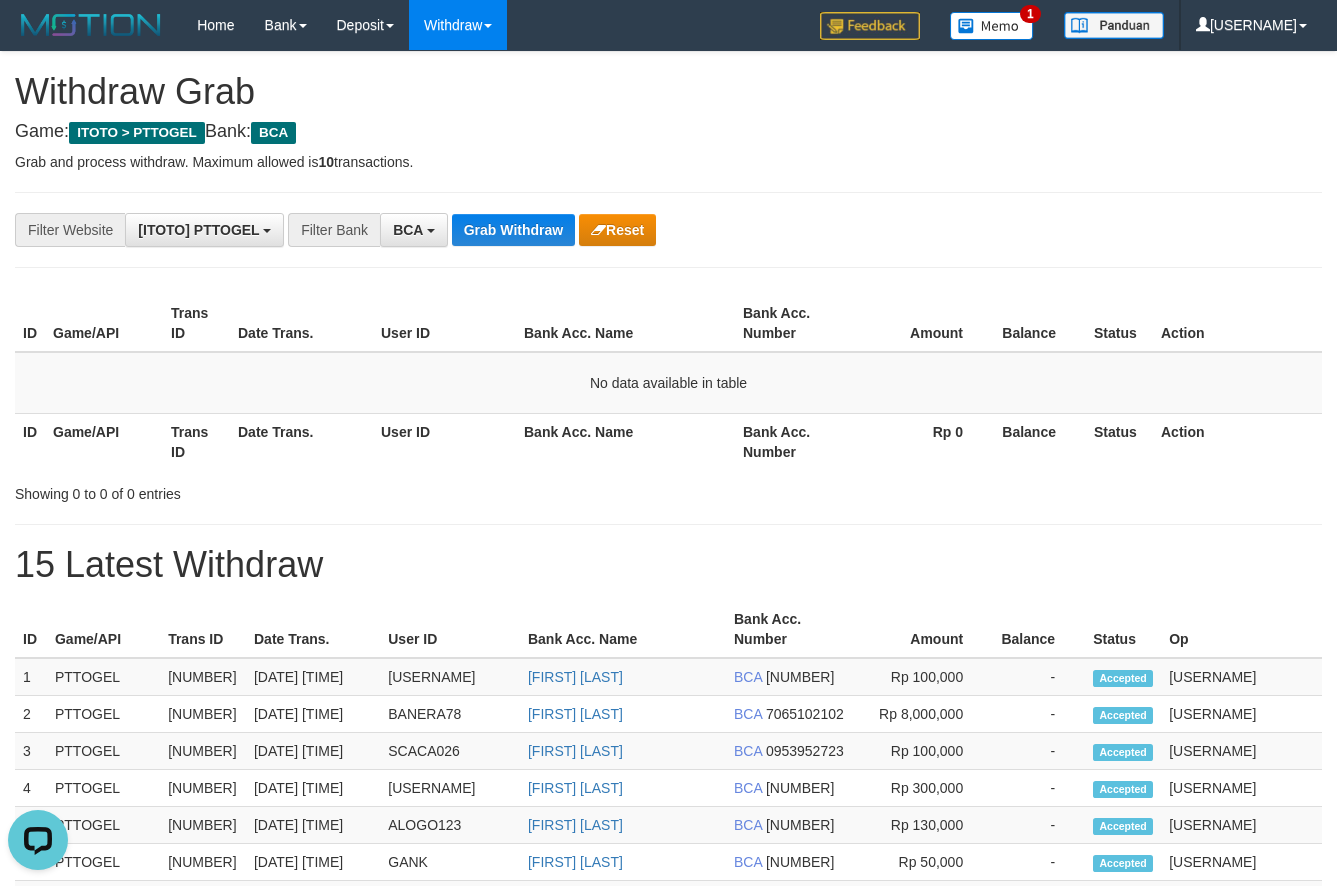 scroll, scrollTop: 0, scrollLeft: 0, axis: both 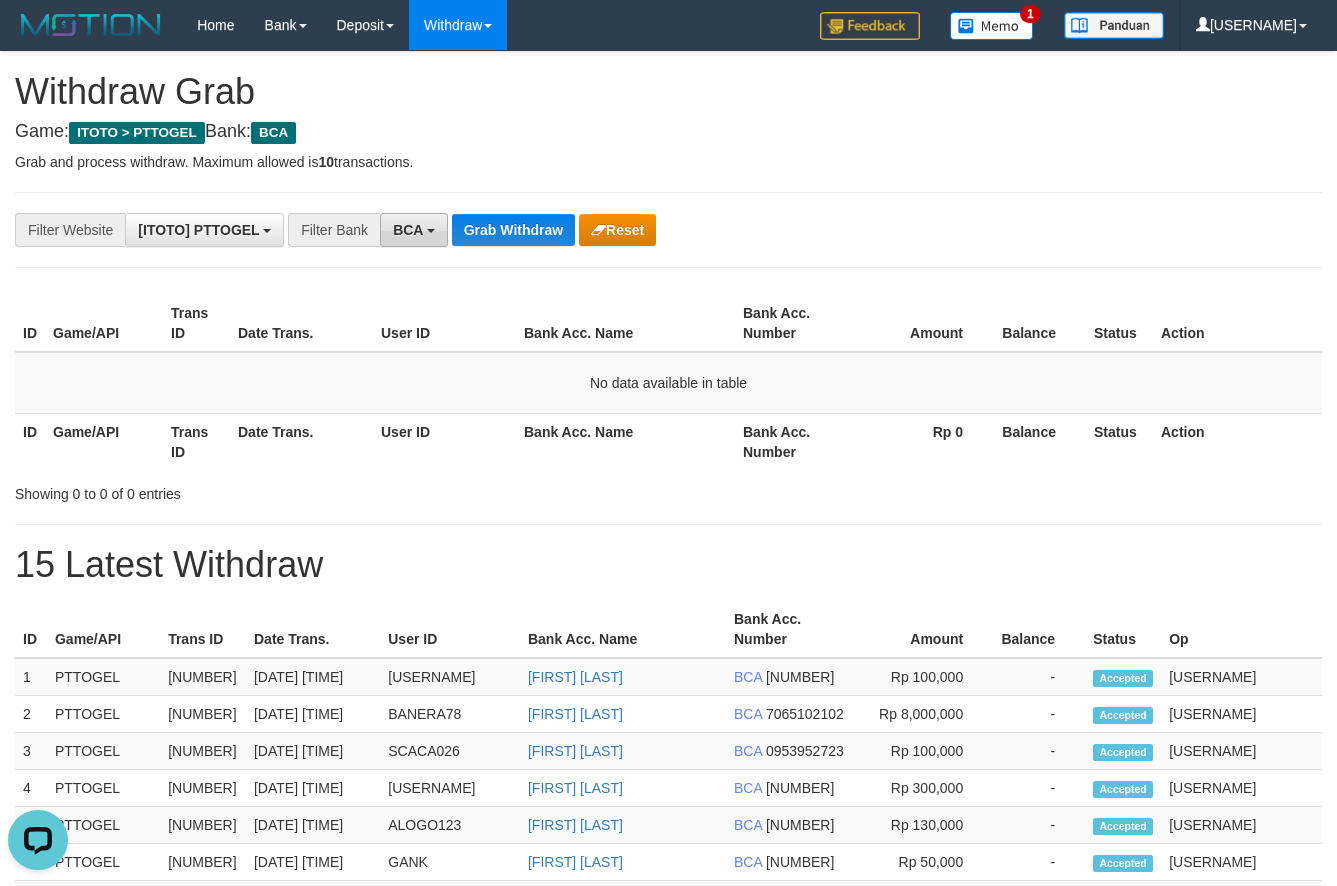 click on "BCA" at bounding box center (414, 230) 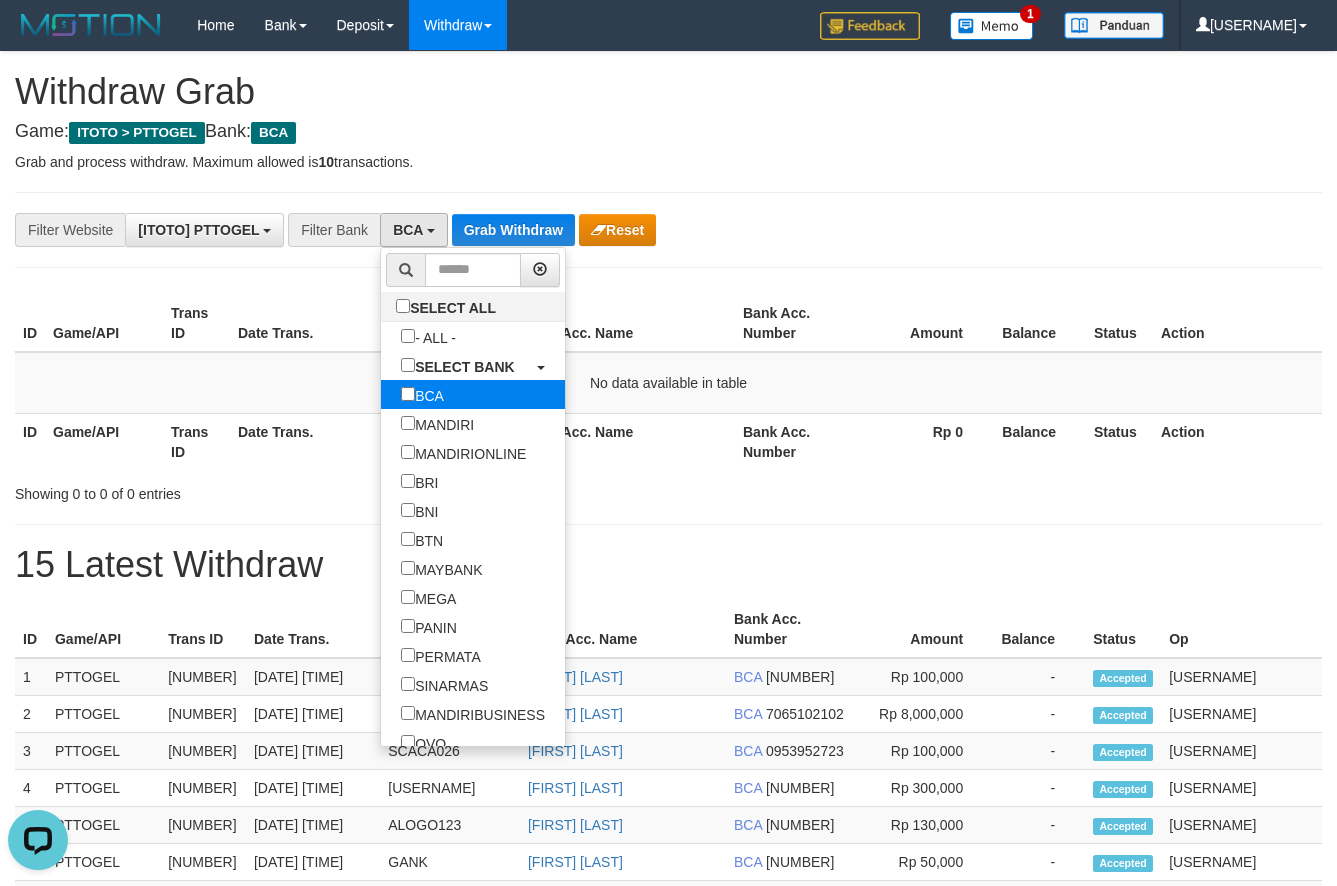click on "BCA" at bounding box center [422, 394] 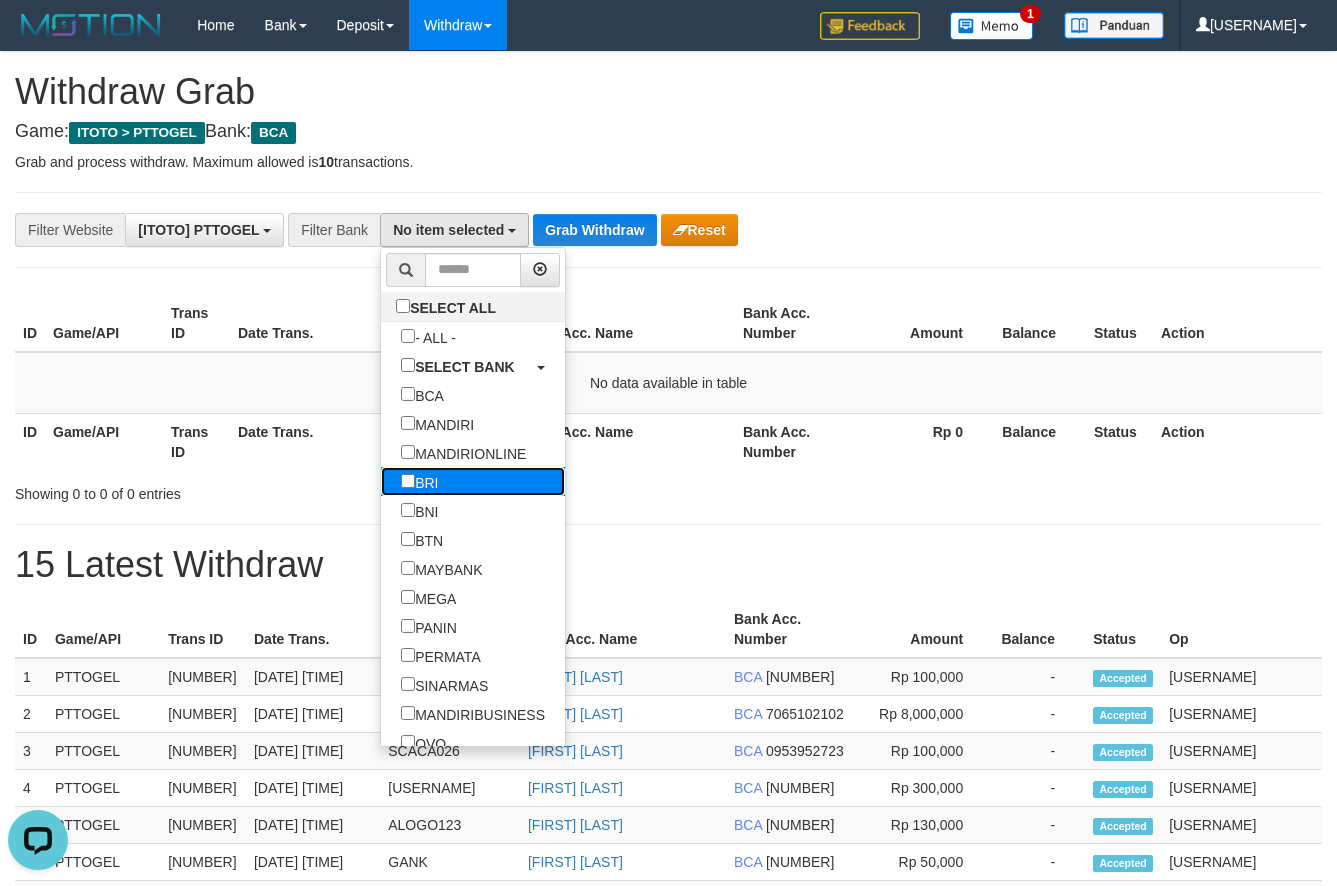 click on "BRI" at bounding box center [419, 481] 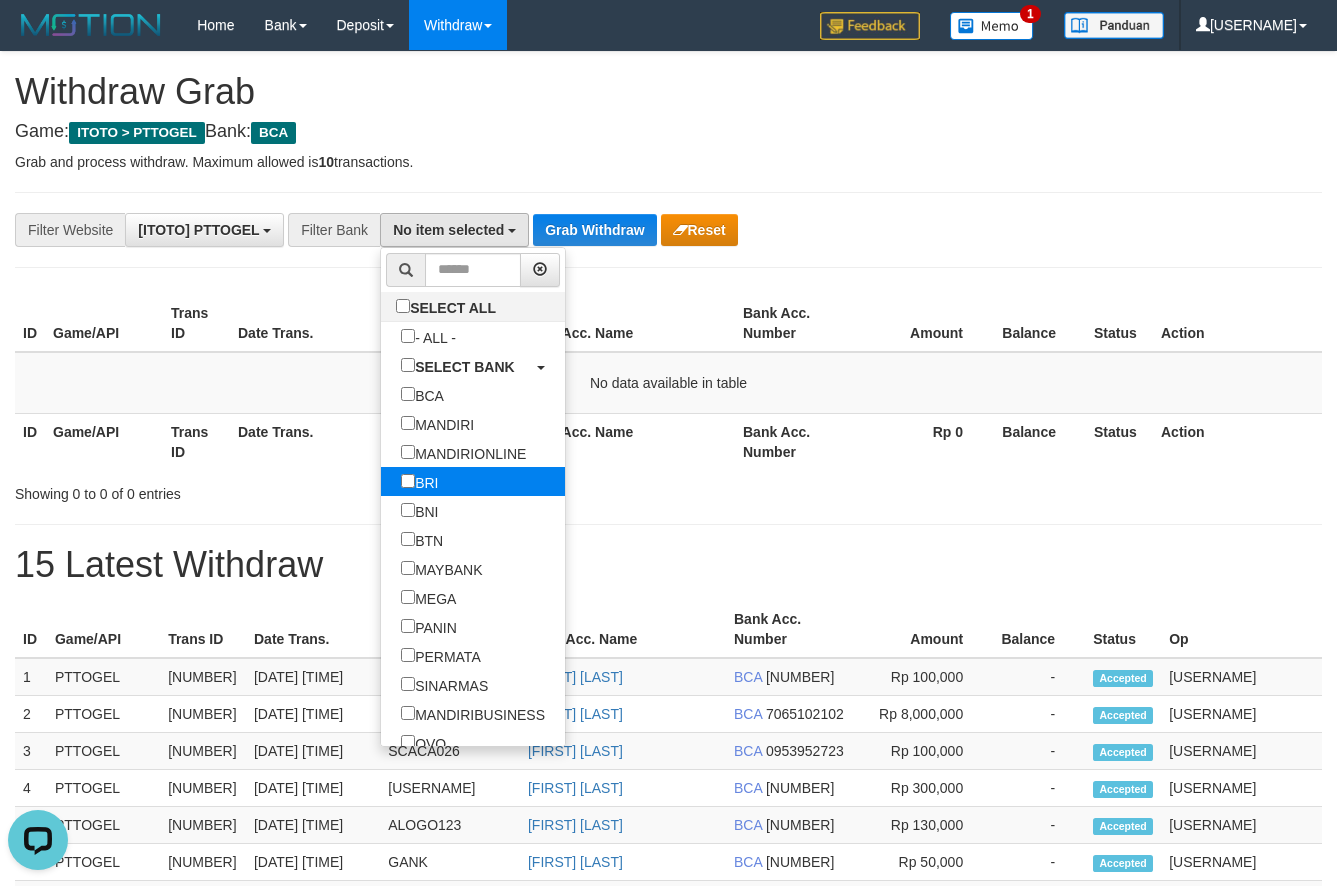 select on "***" 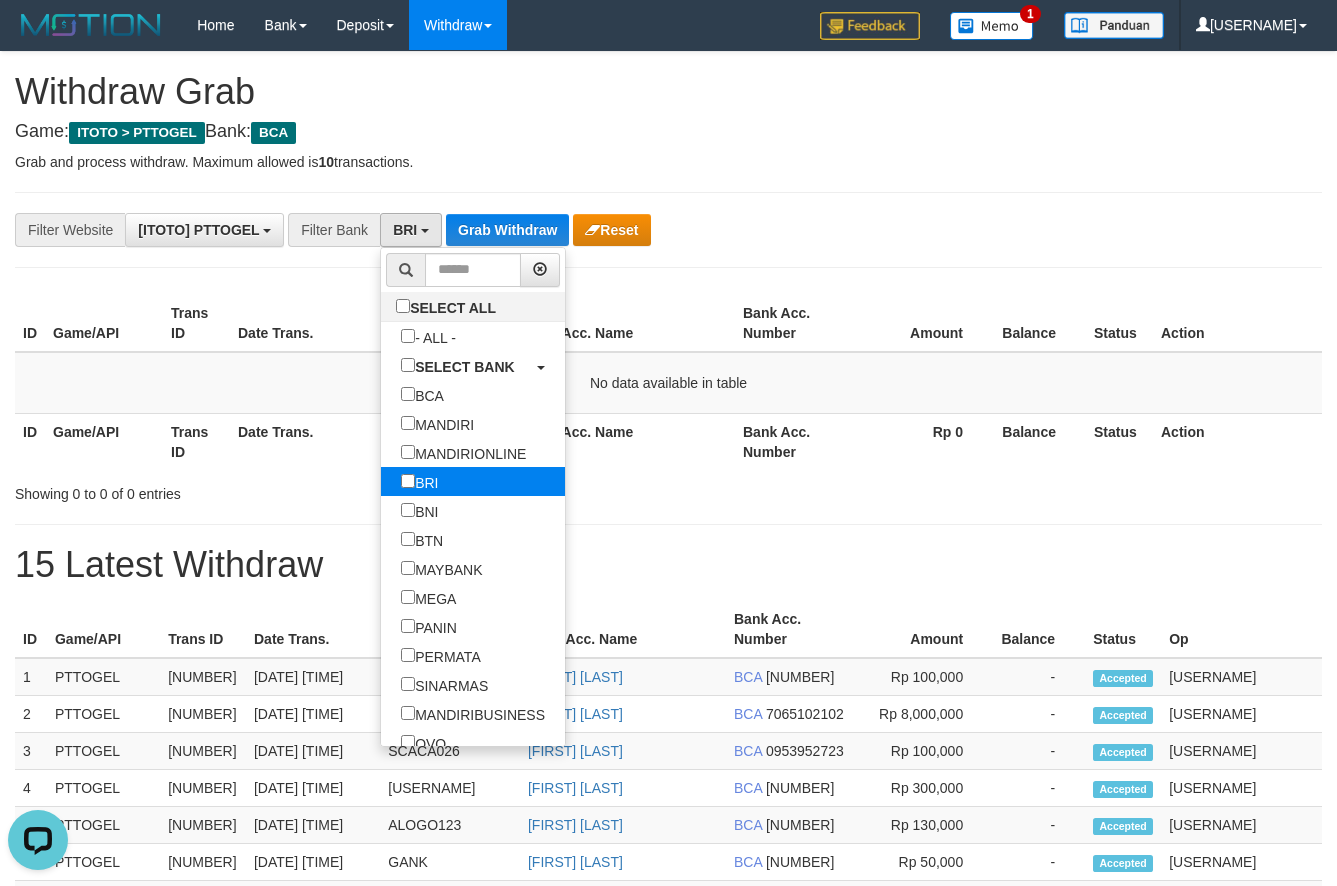 scroll, scrollTop: 101, scrollLeft: 0, axis: vertical 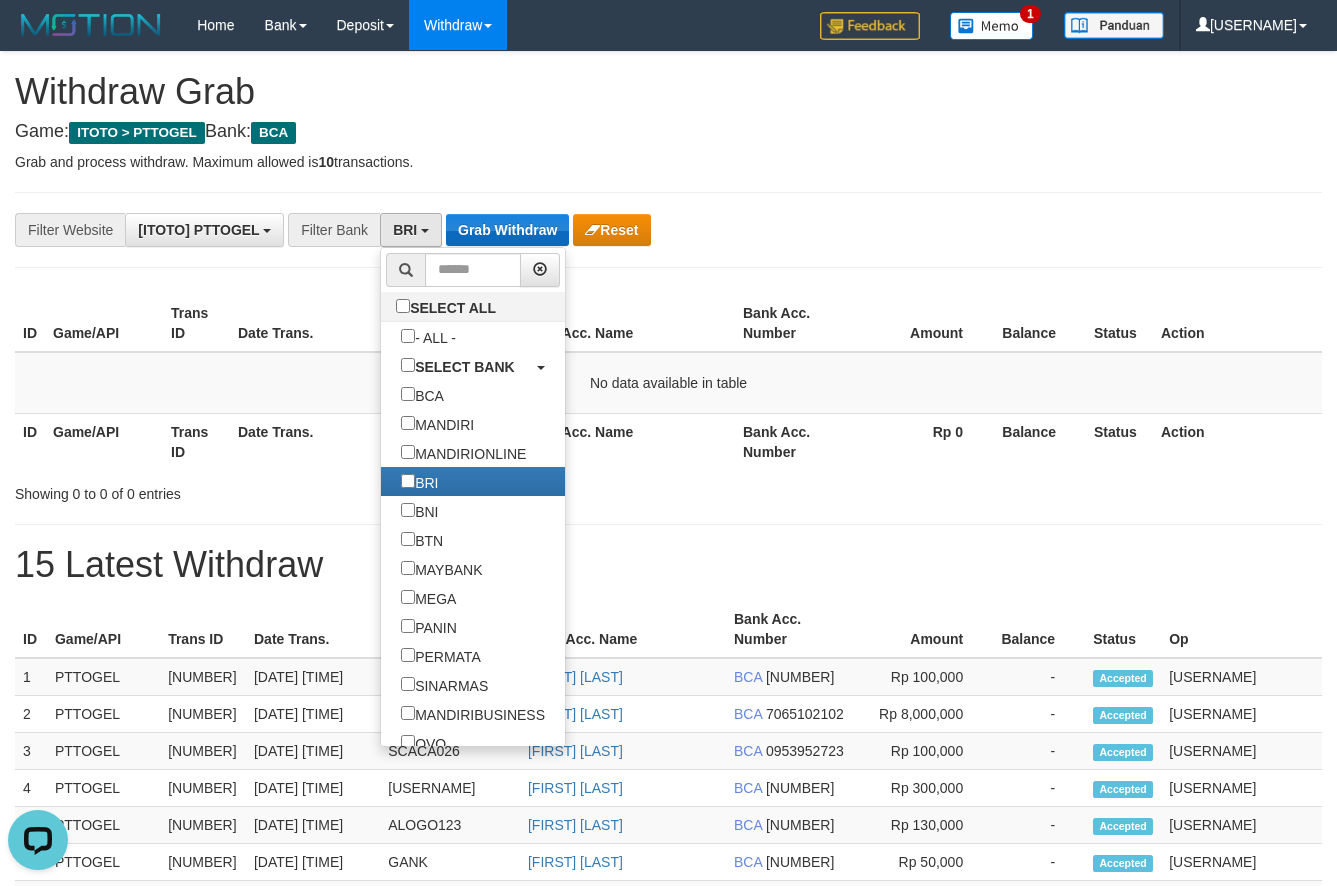 drag, startPoint x: 752, startPoint y: 226, endPoint x: 512, endPoint y: 228, distance: 240.00833 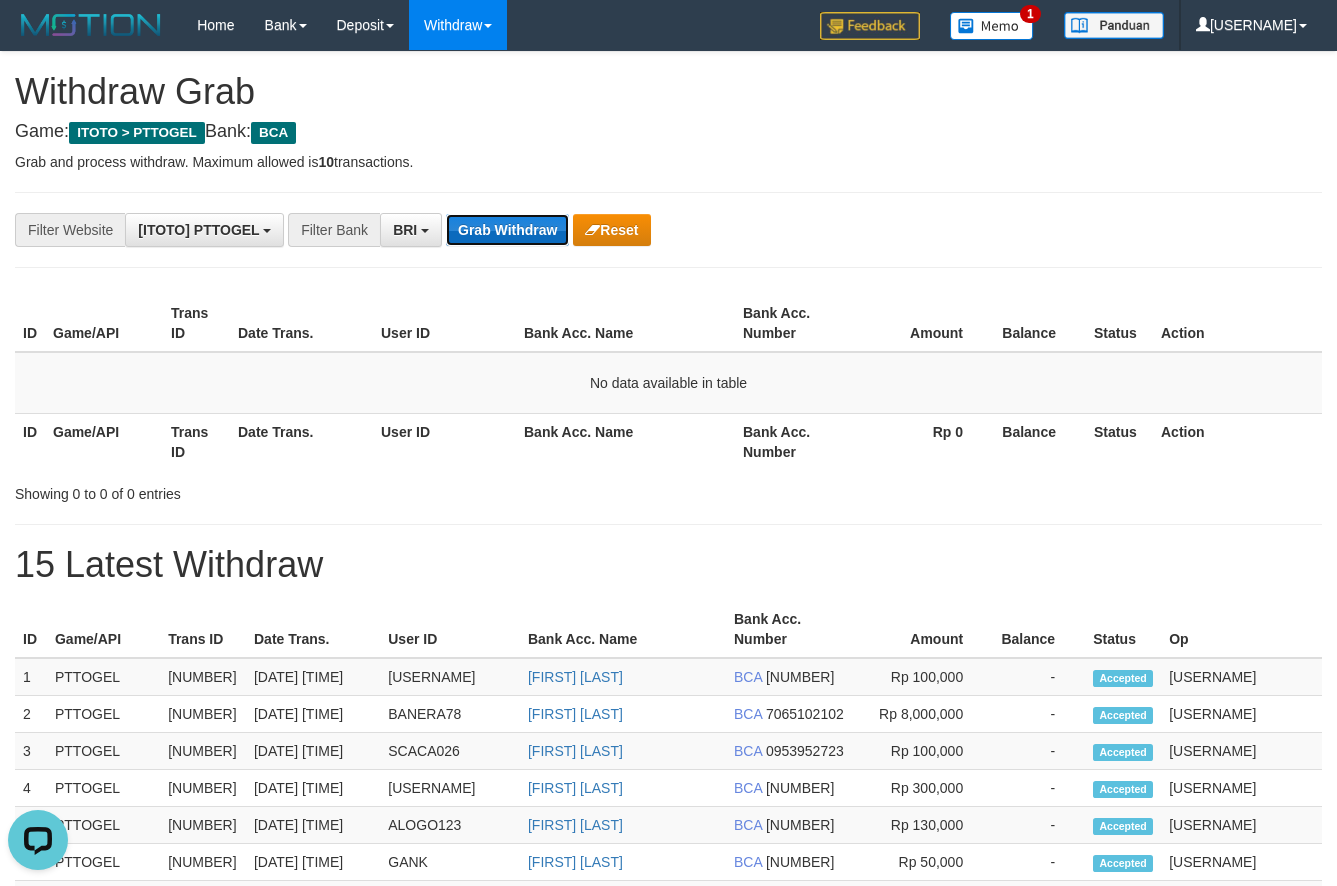 click on "Grab Withdraw" at bounding box center (507, 230) 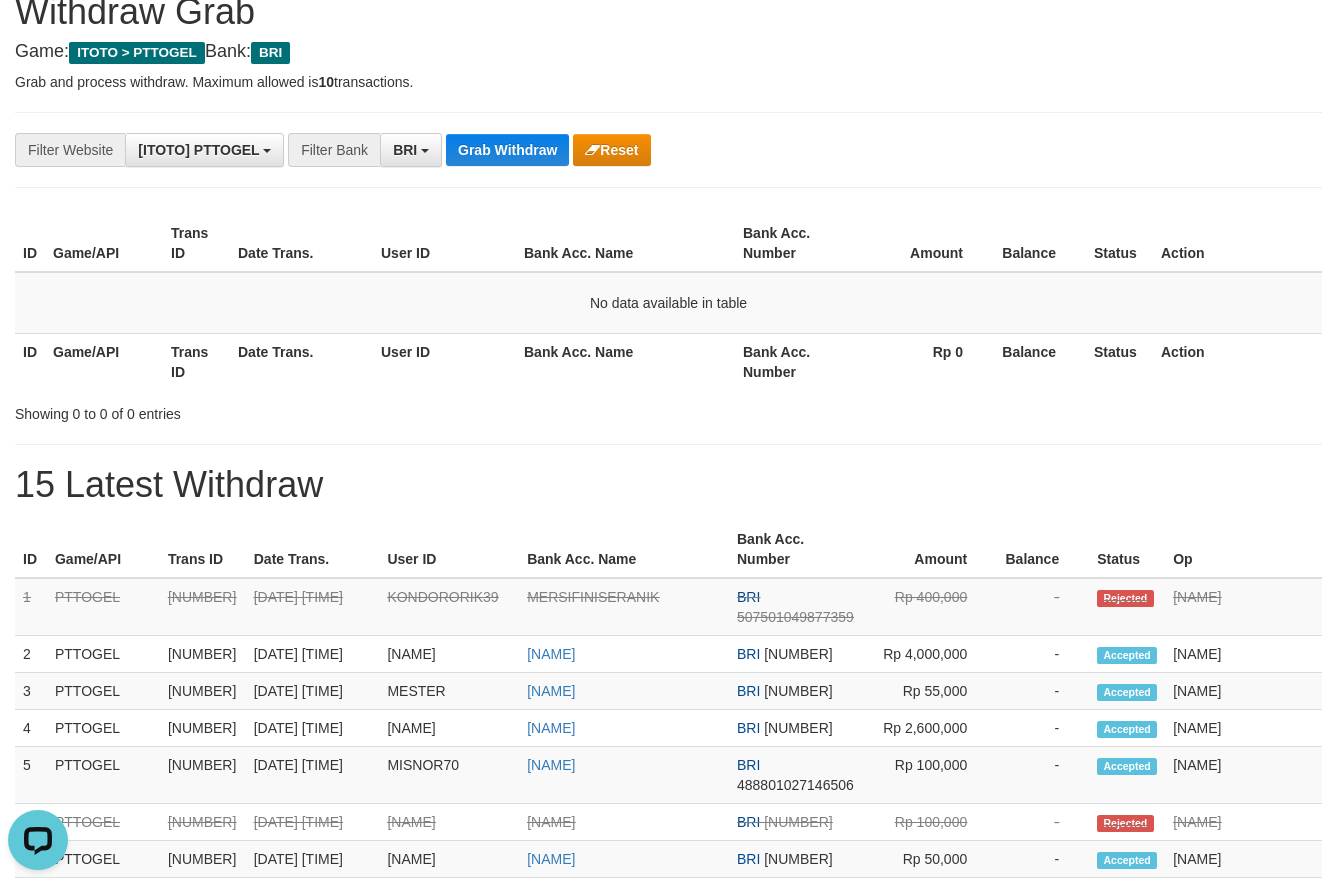 scroll, scrollTop: 0, scrollLeft: 0, axis: both 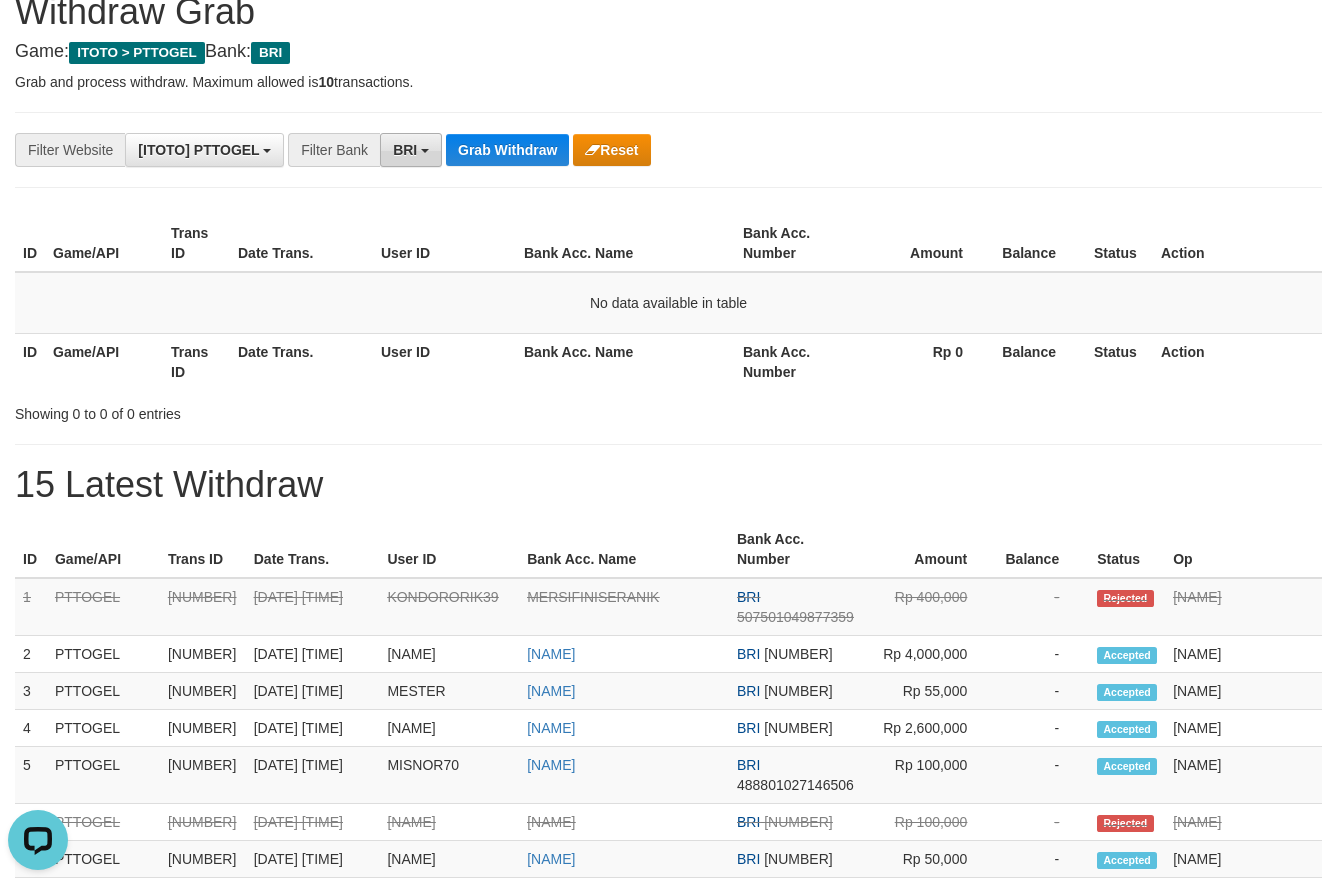 click on "BRI" at bounding box center [405, 150] 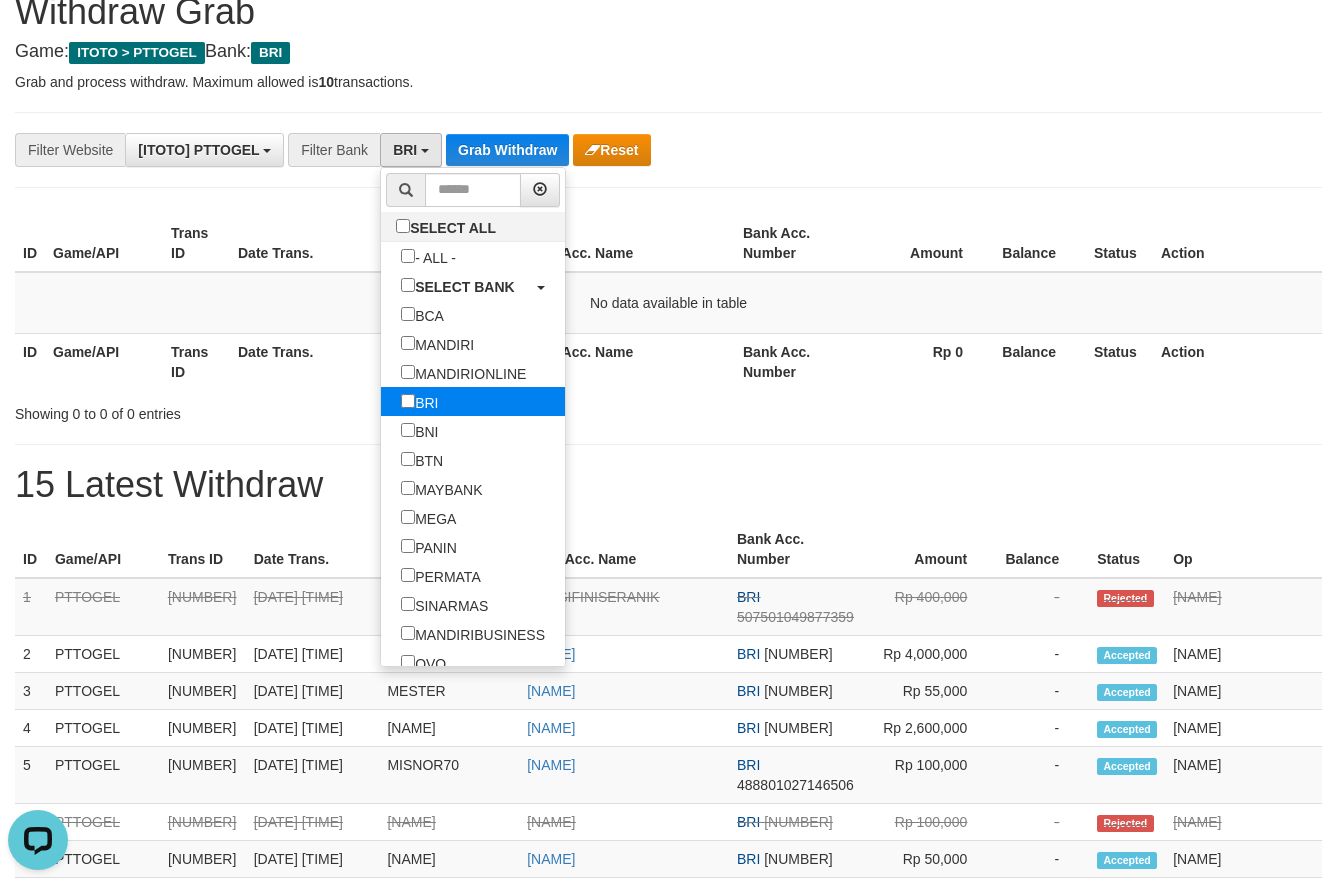 click on "BRI" at bounding box center (419, 401) 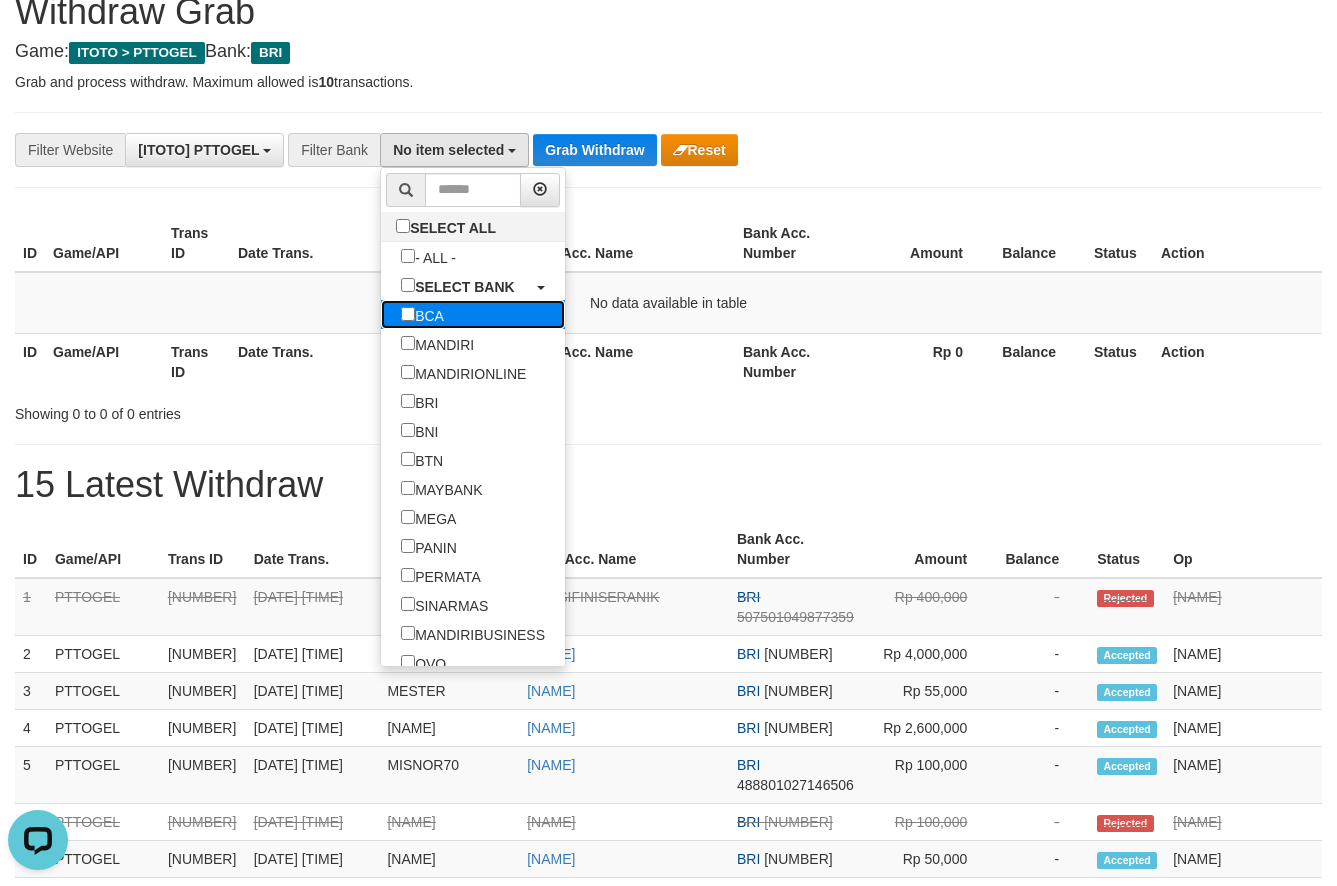 click on "BCA" at bounding box center (422, 314) 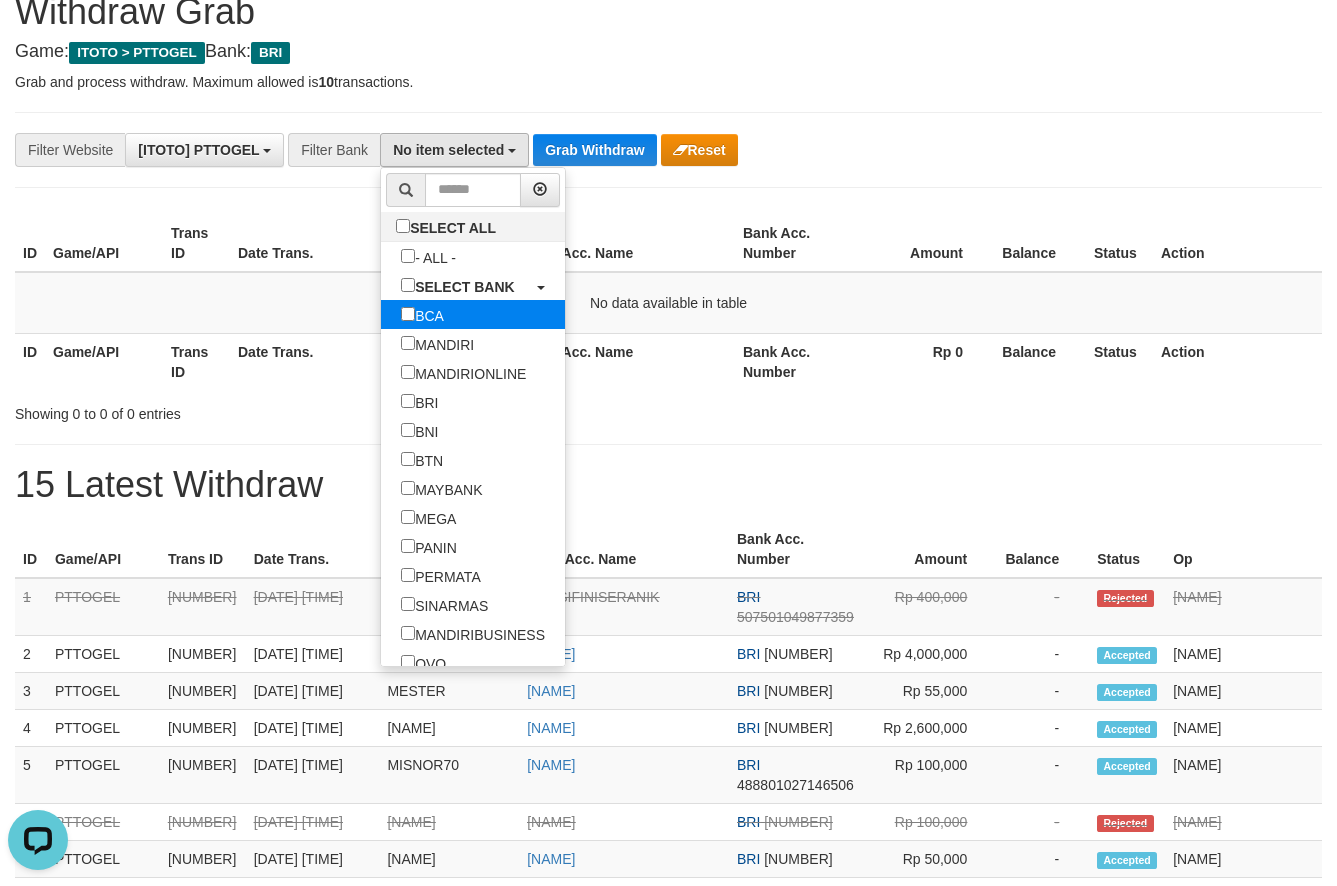 select on "***" 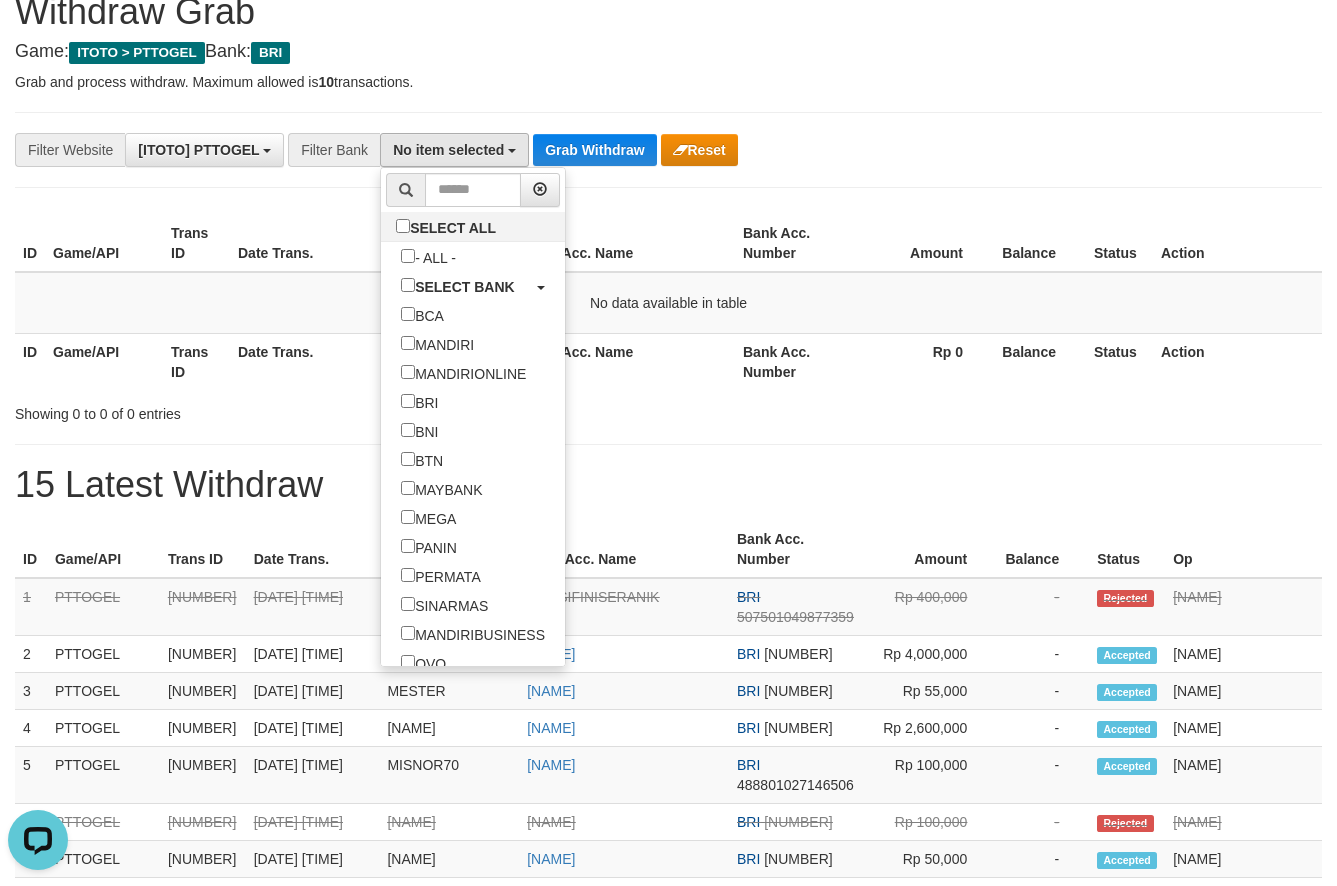 scroll, scrollTop: 58, scrollLeft: 0, axis: vertical 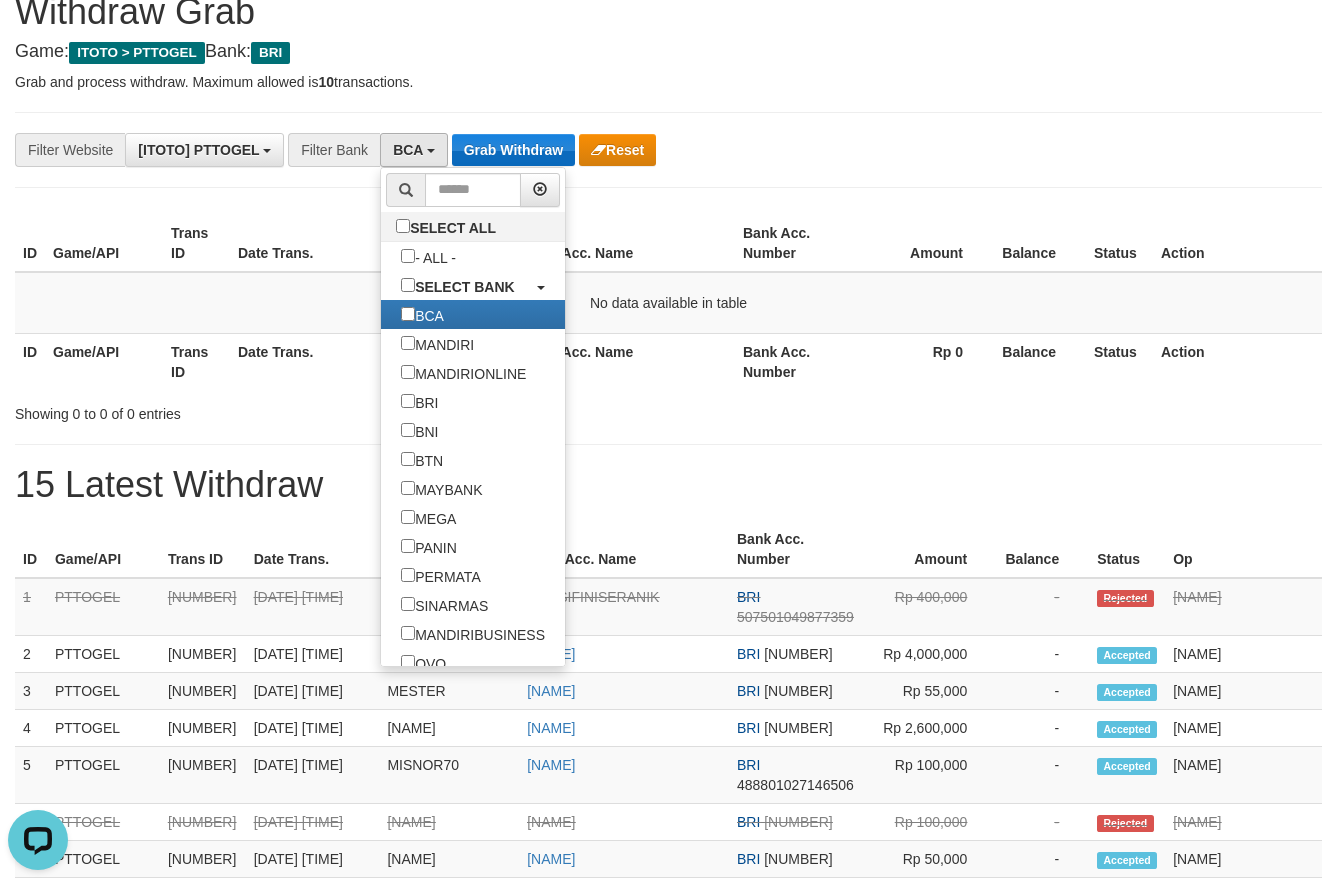 drag, startPoint x: 826, startPoint y: 176, endPoint x: 500, endPoint y: 141, distance: 327.87344 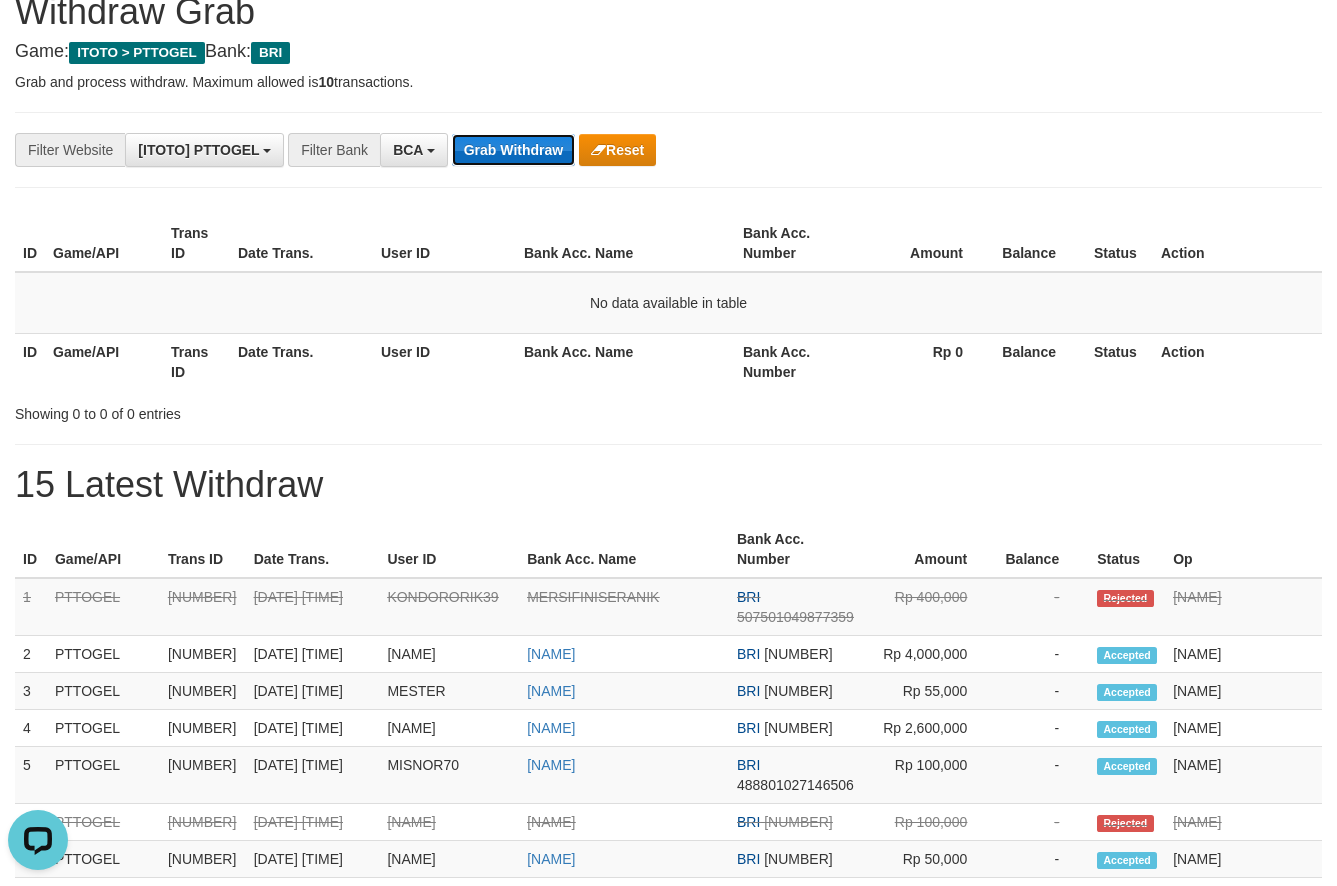 click on "Grab Withdraw" at bounding box center (513, 150) 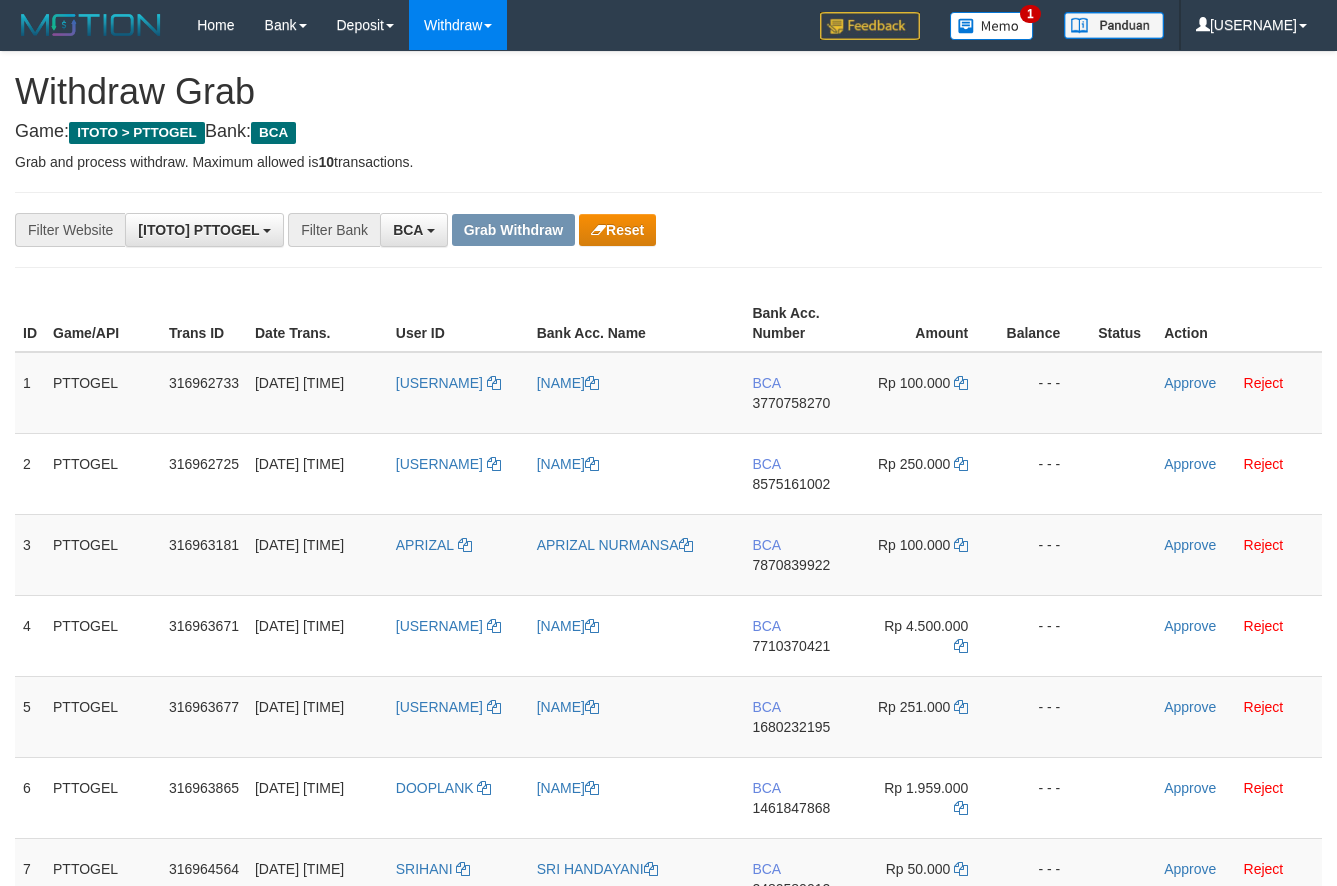 scroll, scrollTop: 0, scrollLeft: 0, axis: both 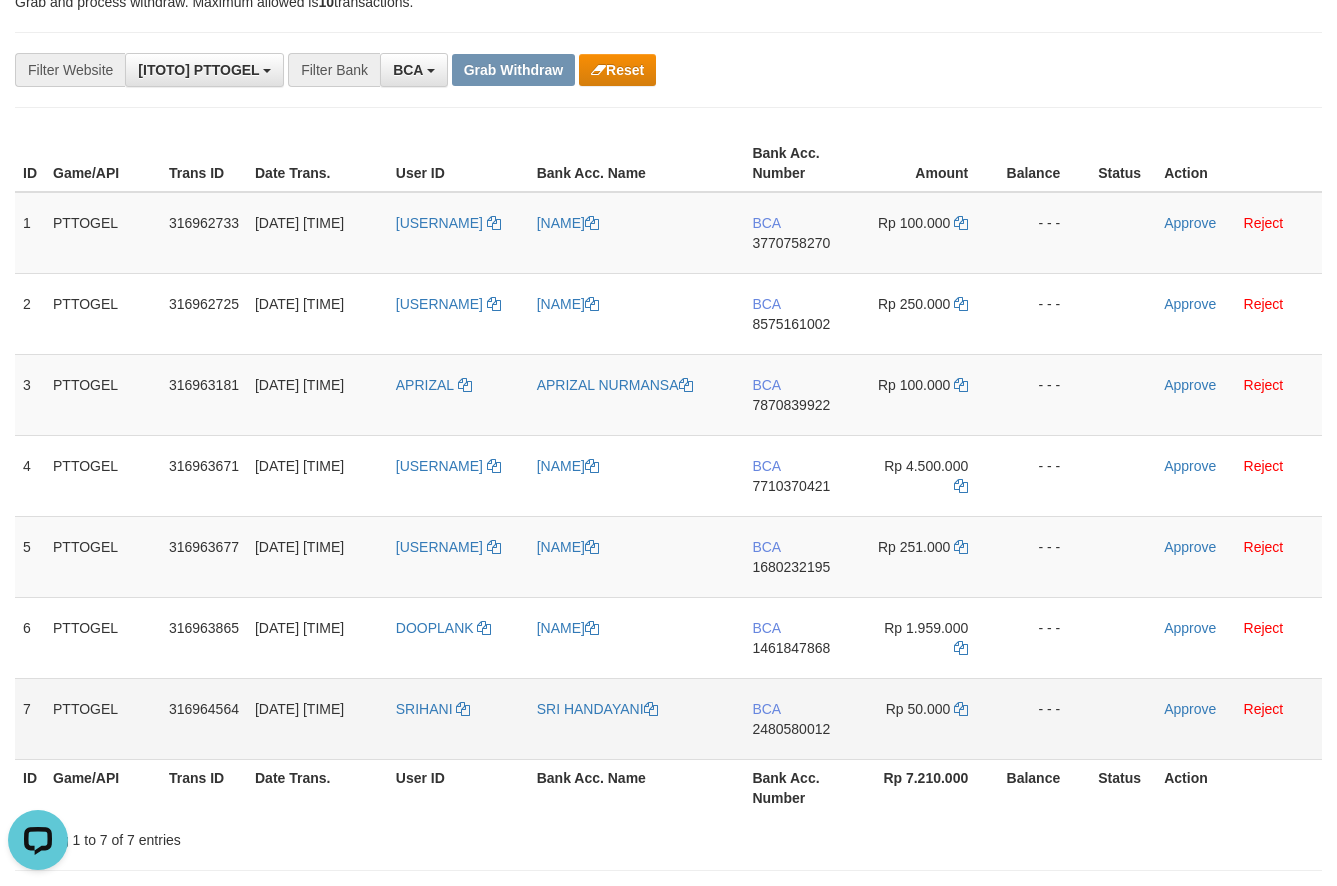 drag, startPoint x: 405, startPoint y: 248, endPoint x: 905, endPoint y: 714, distance: 683.4881 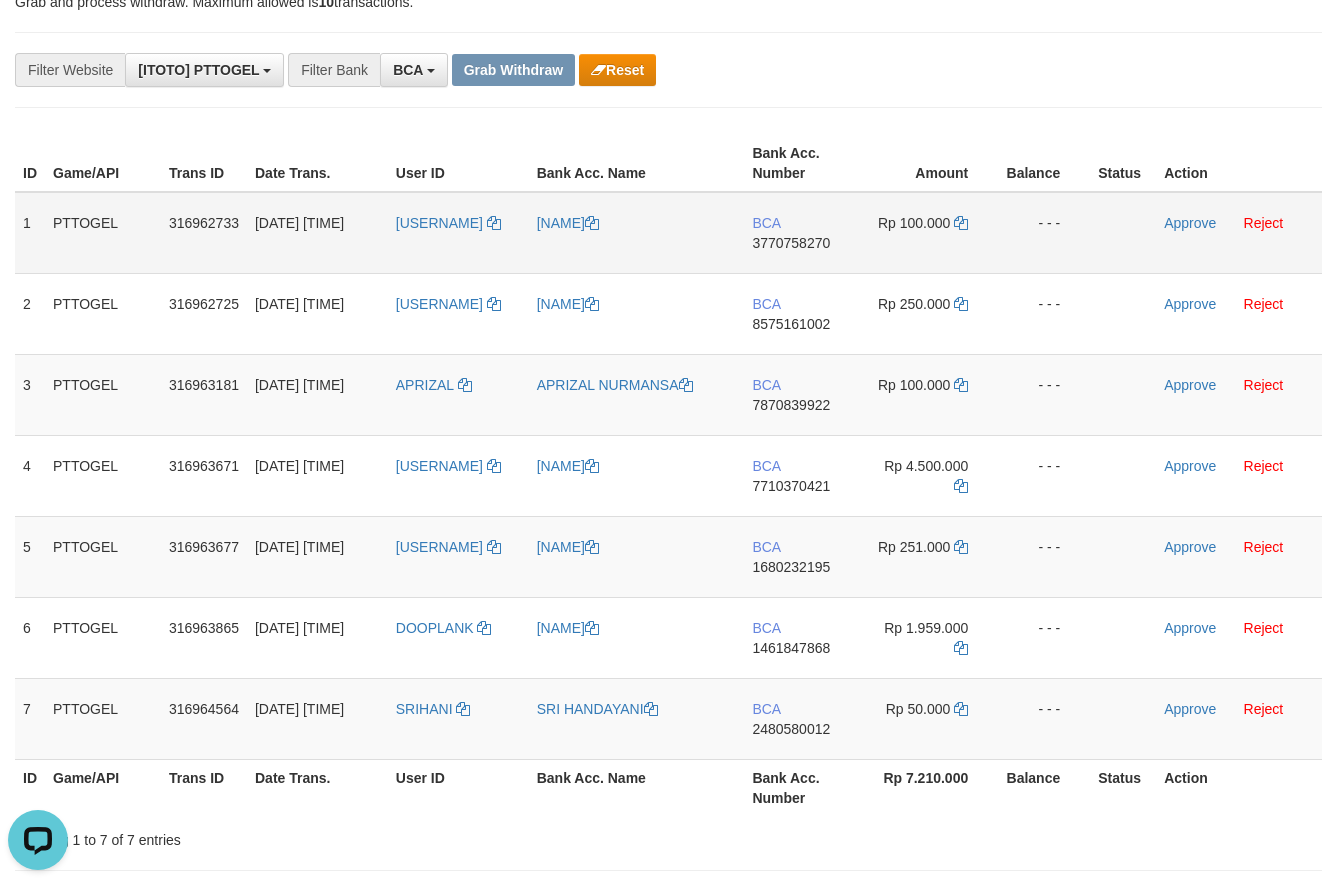 click on "BCA
[ACCOUNT_NUMBER]" at bounding box center (802, 233) 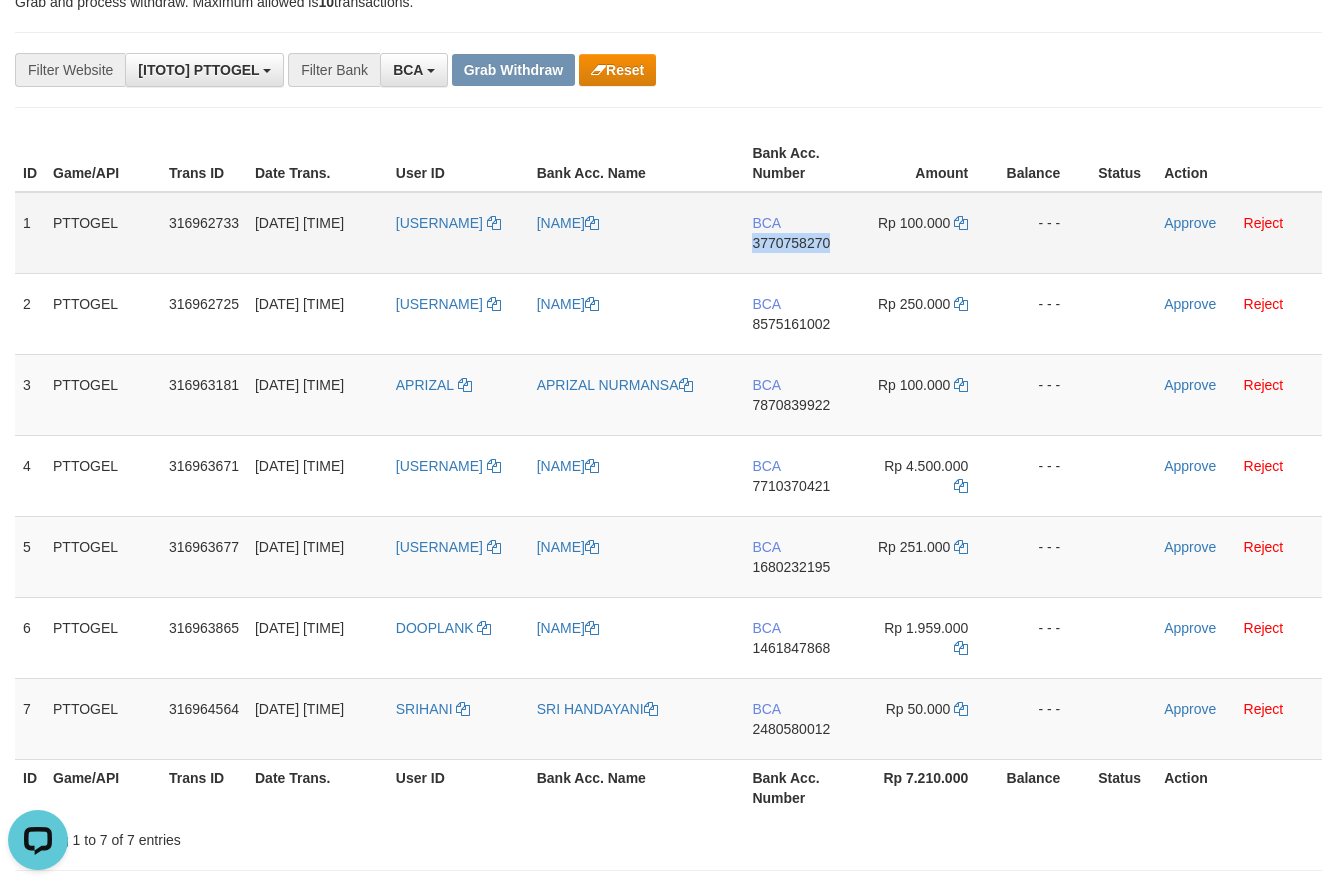 copy on "3770758270" 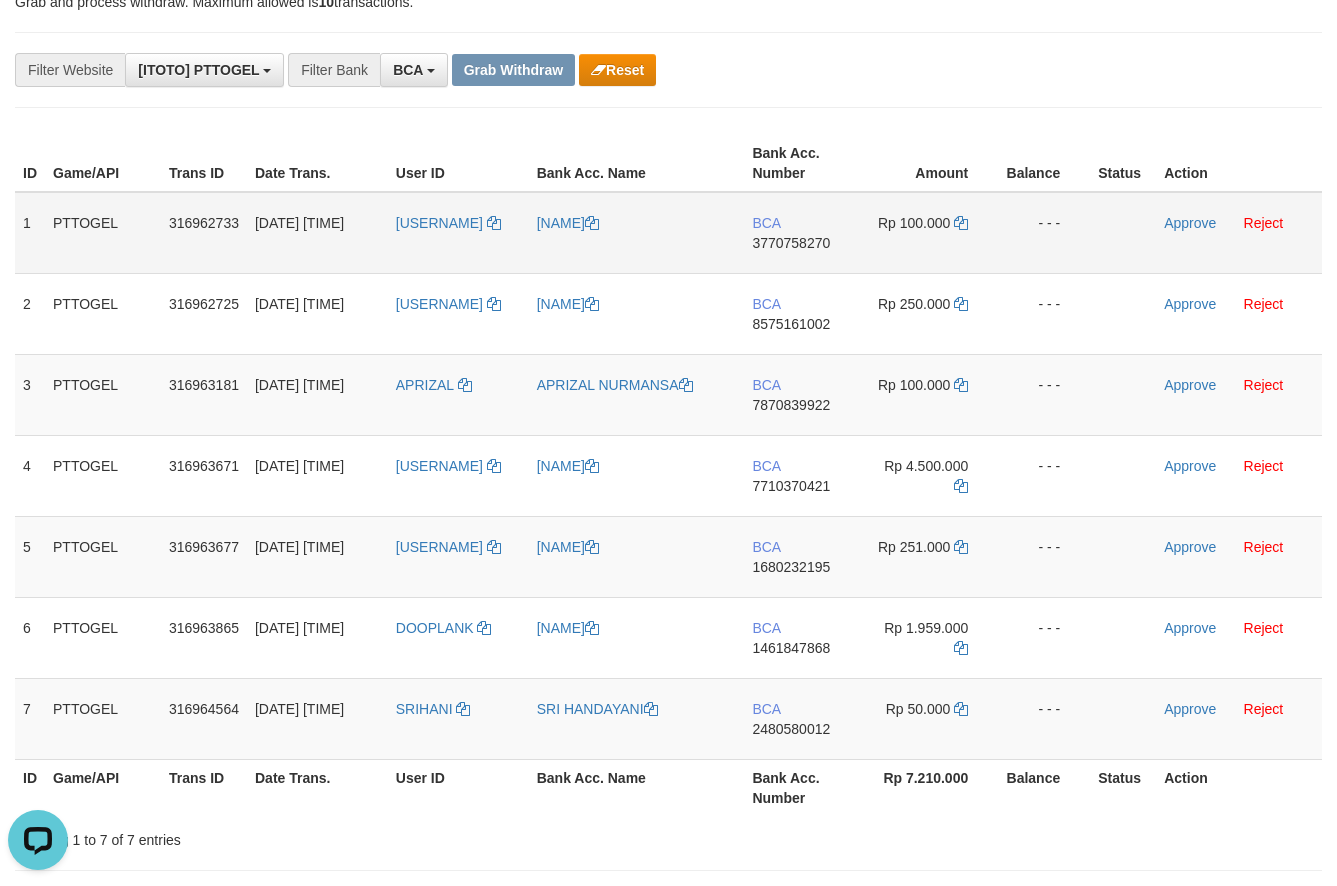 drag, startPoint x: 1019, startPoint y: 95, endPoint x: 951, endPoint y: 213, distance: 136.19104 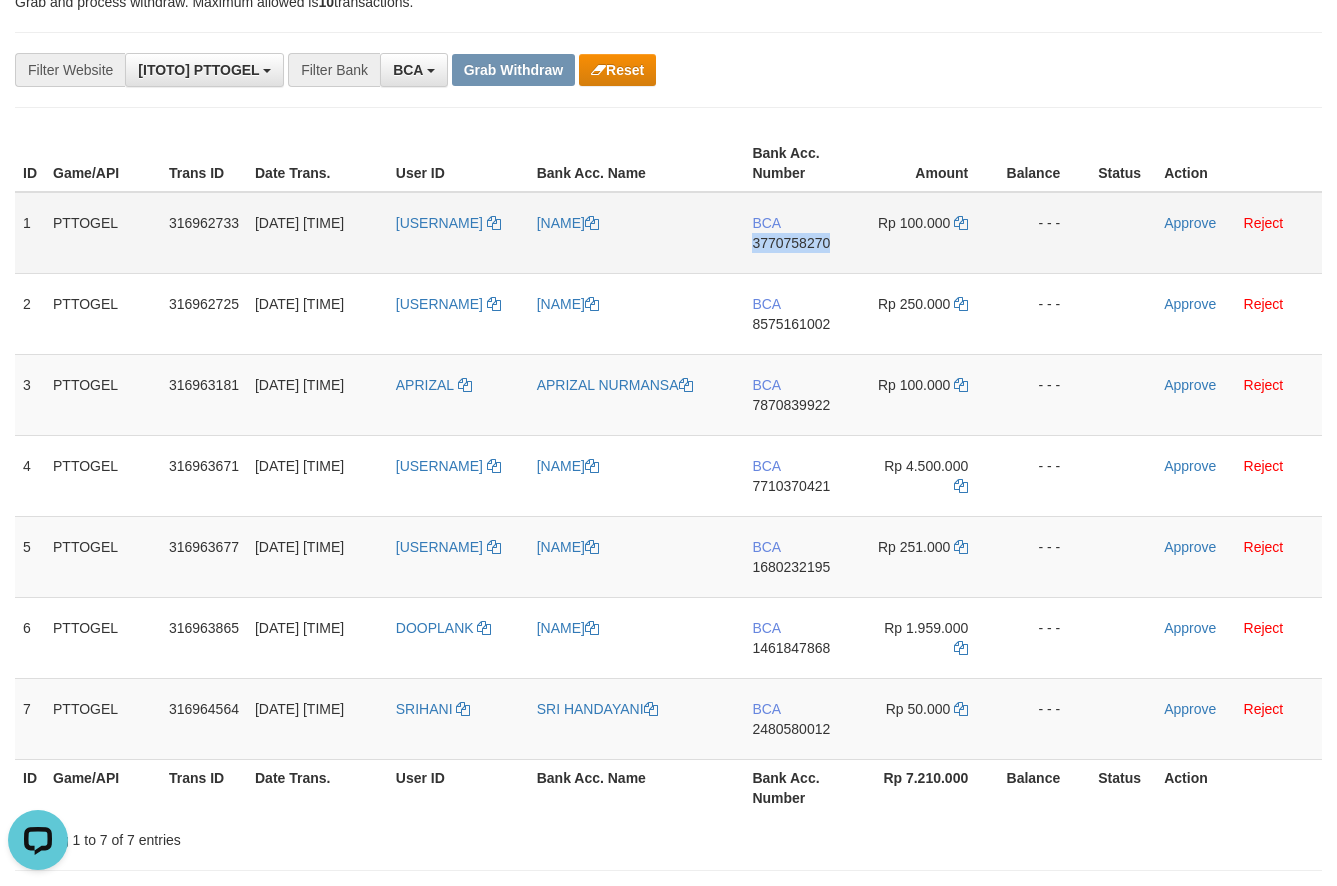click on "BCA
[ACCOUNT_NUMBER]" at bounding box center [802, 233] 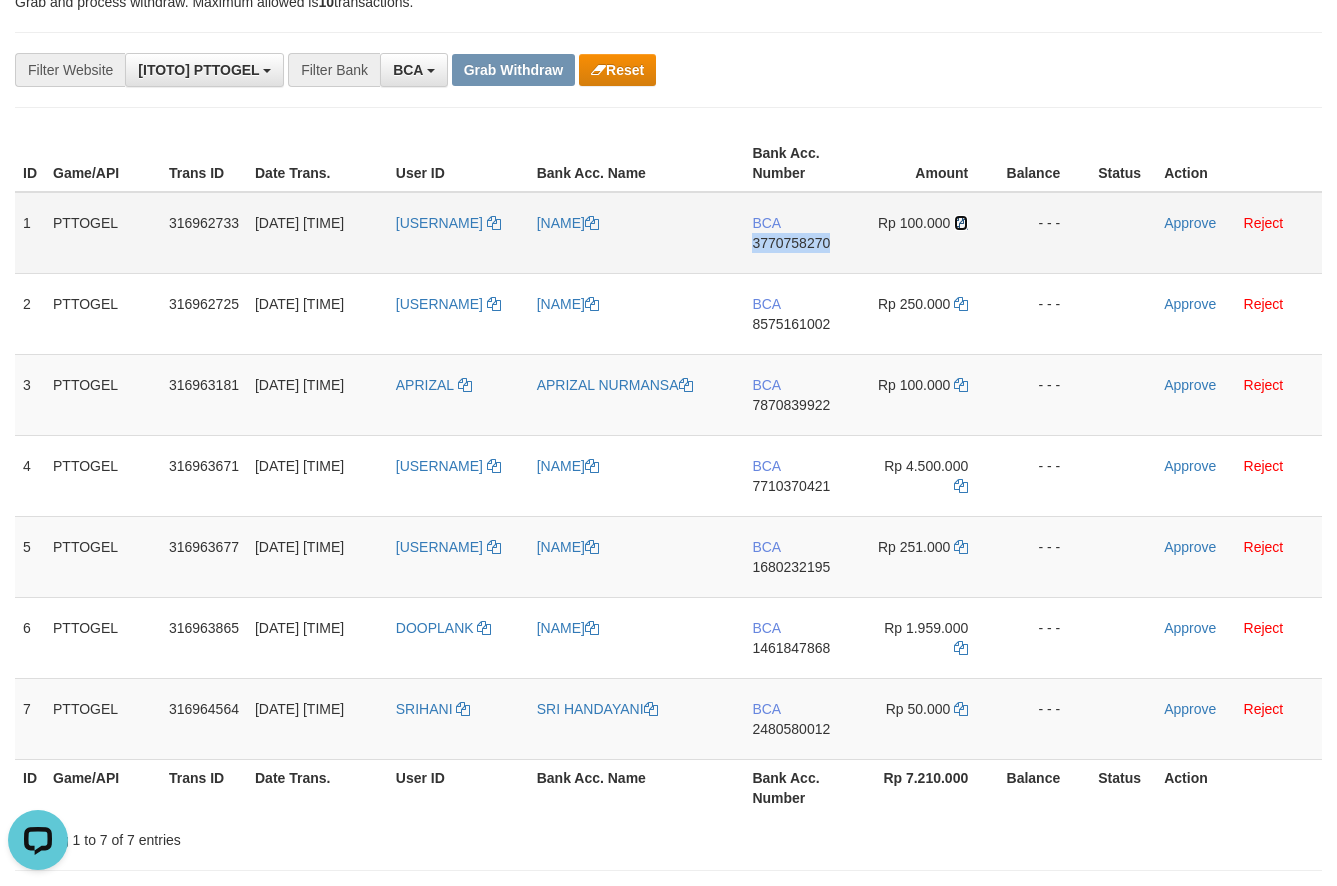 click at bounding box center (961, 223) 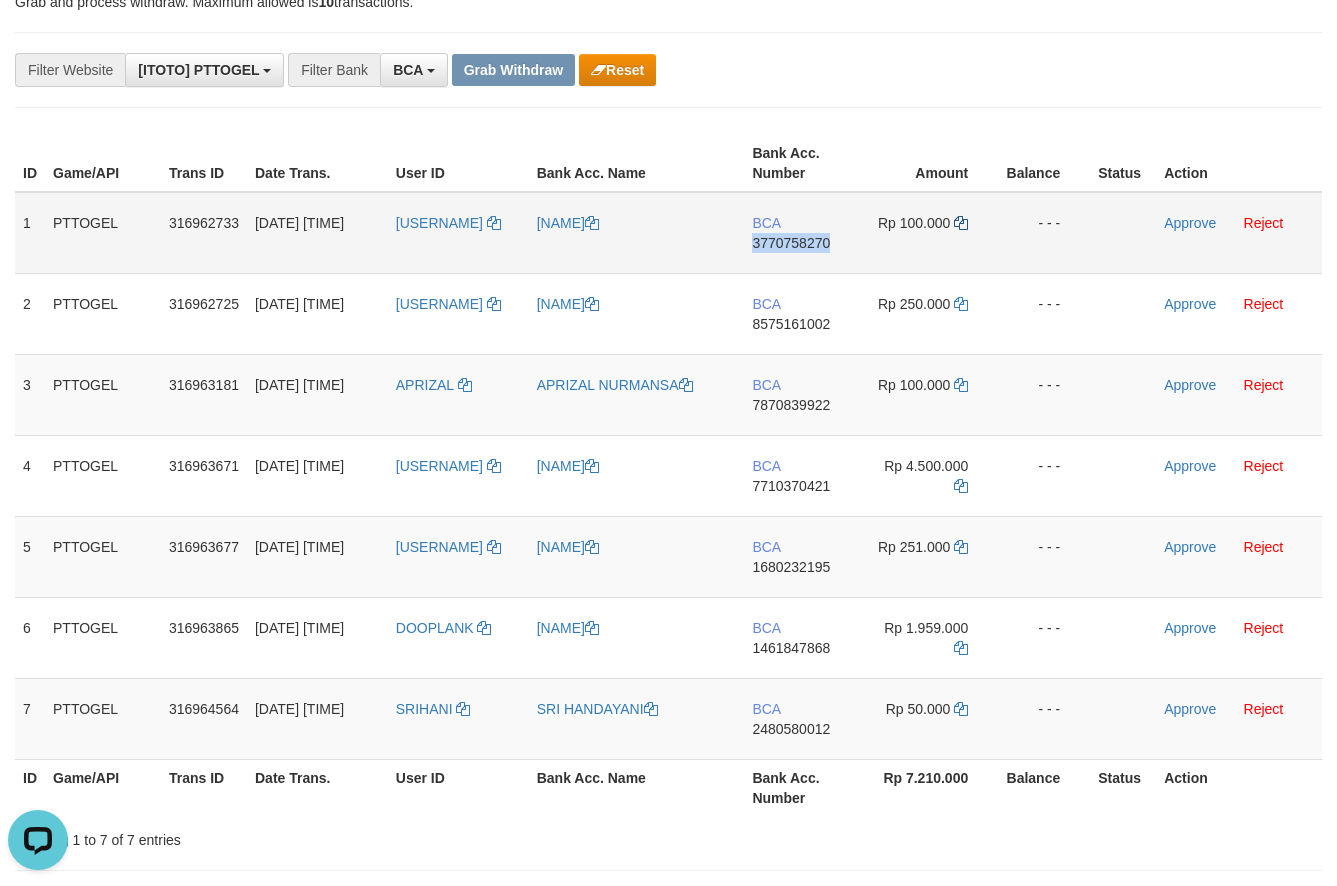 copy on "3770758270" 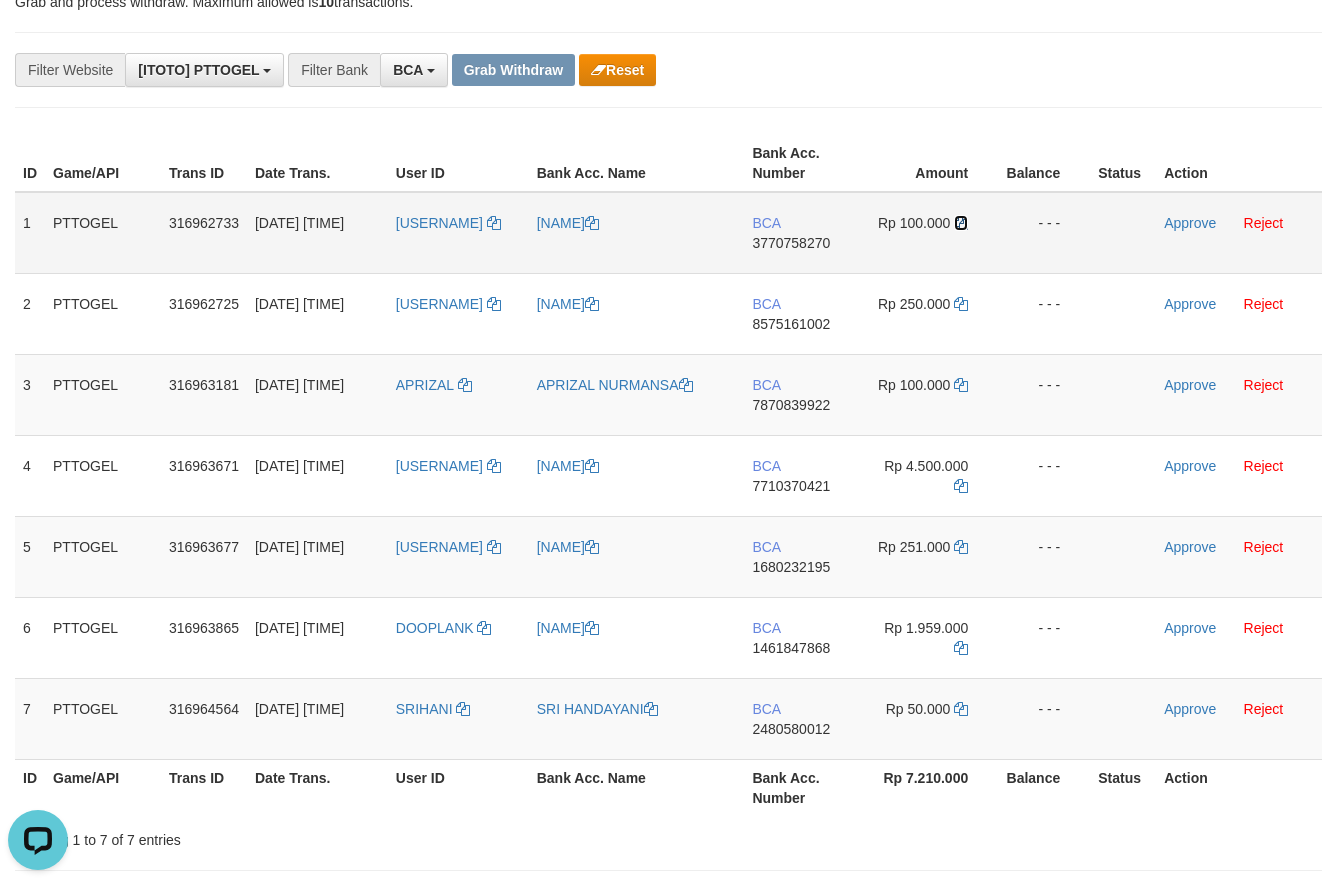 click at bounding box center (961, 223) 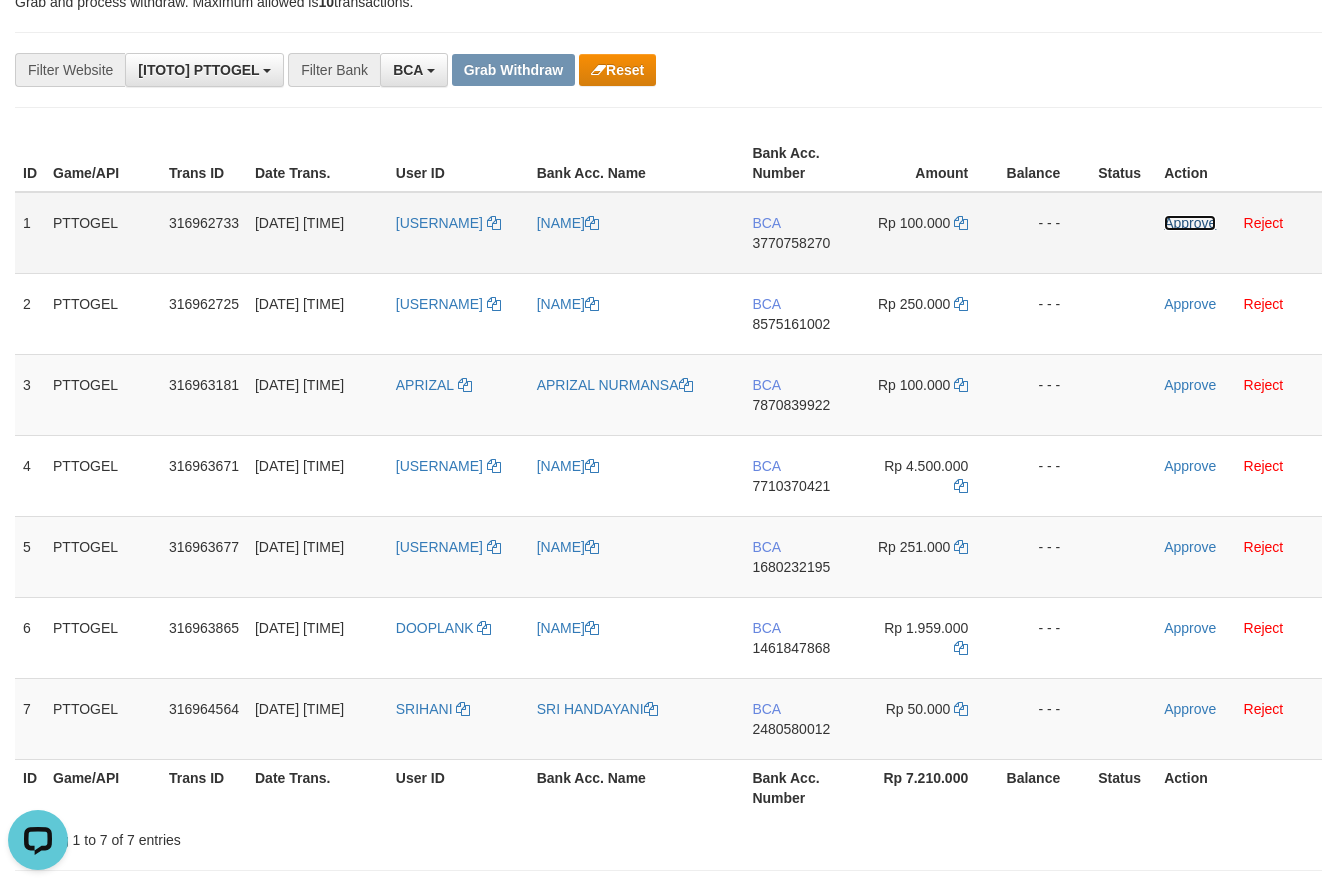 click on "Approve" at bounding box center (1190, 223) 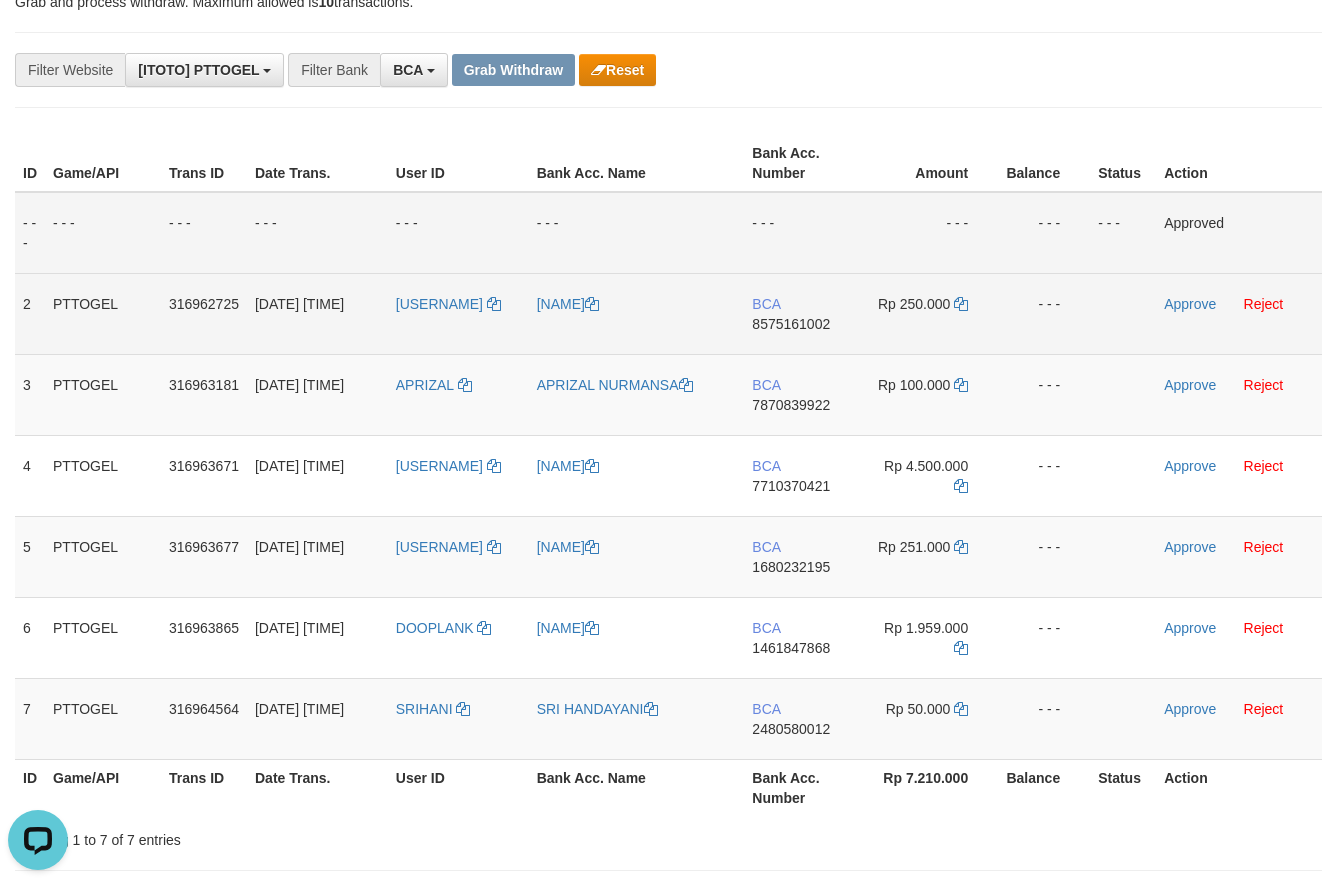 click on "8575161002" at bounding box center [791, 324] 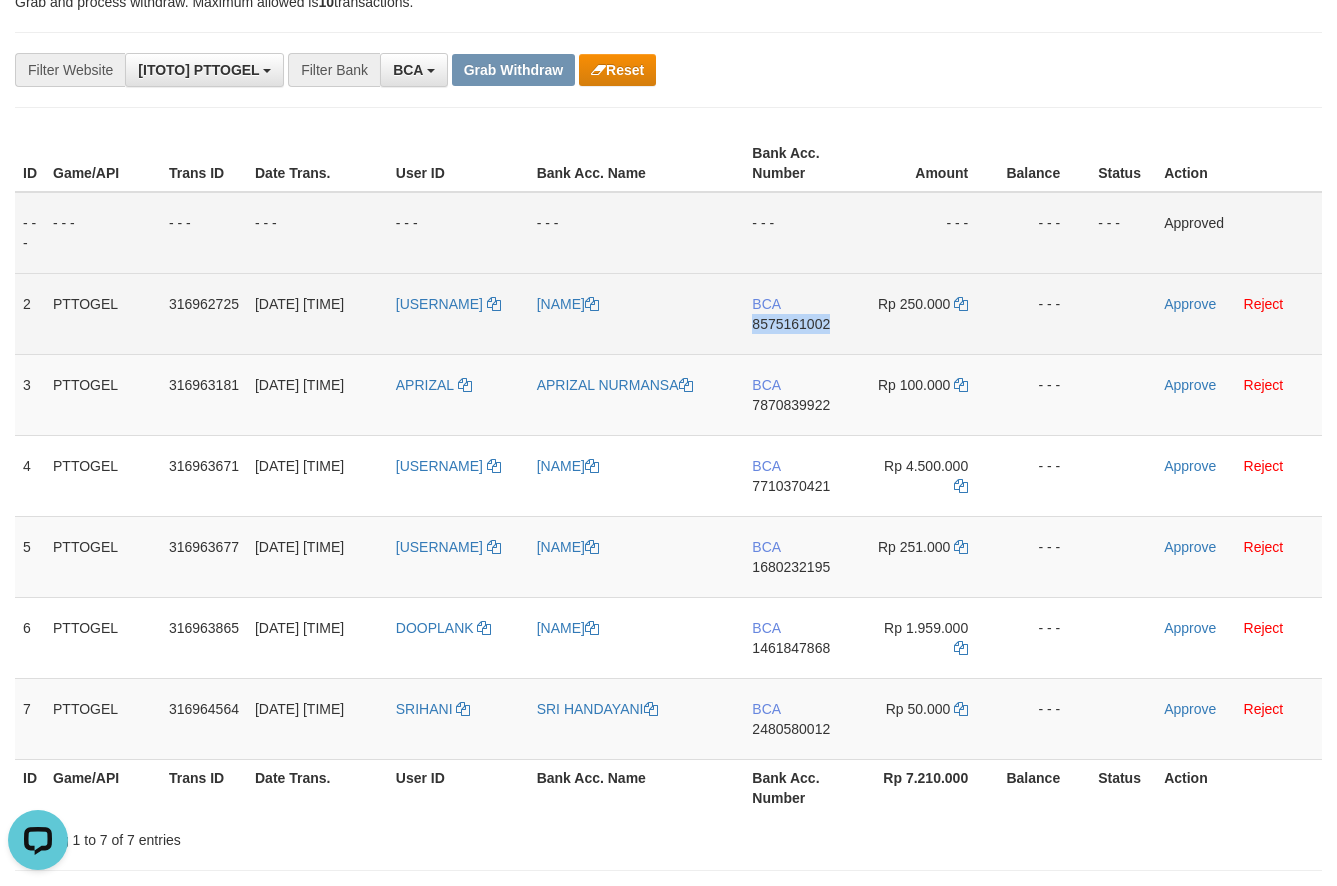 click on "8575161002" at bounding box center [791, 324] 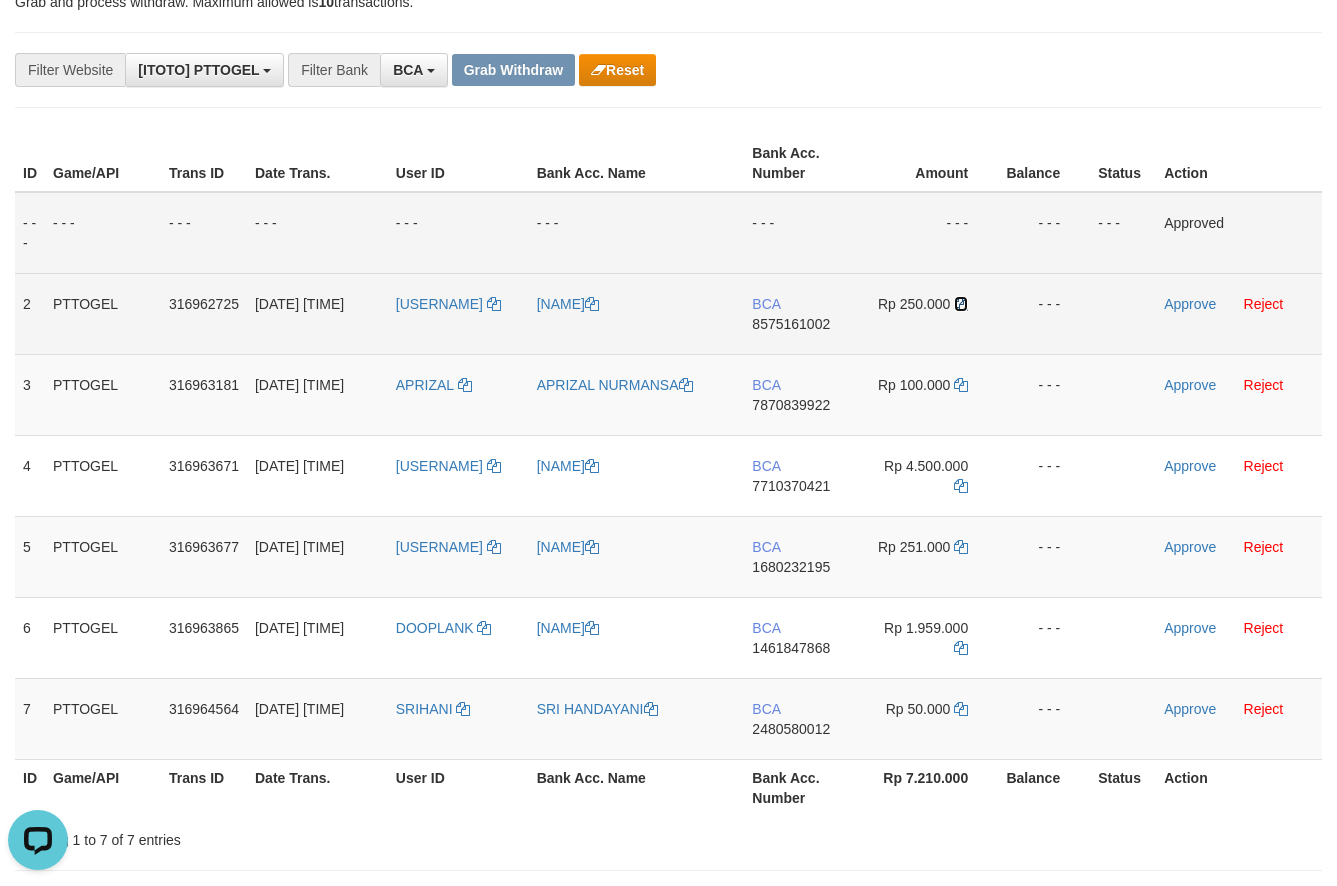 click at bounding box center (961, 304) 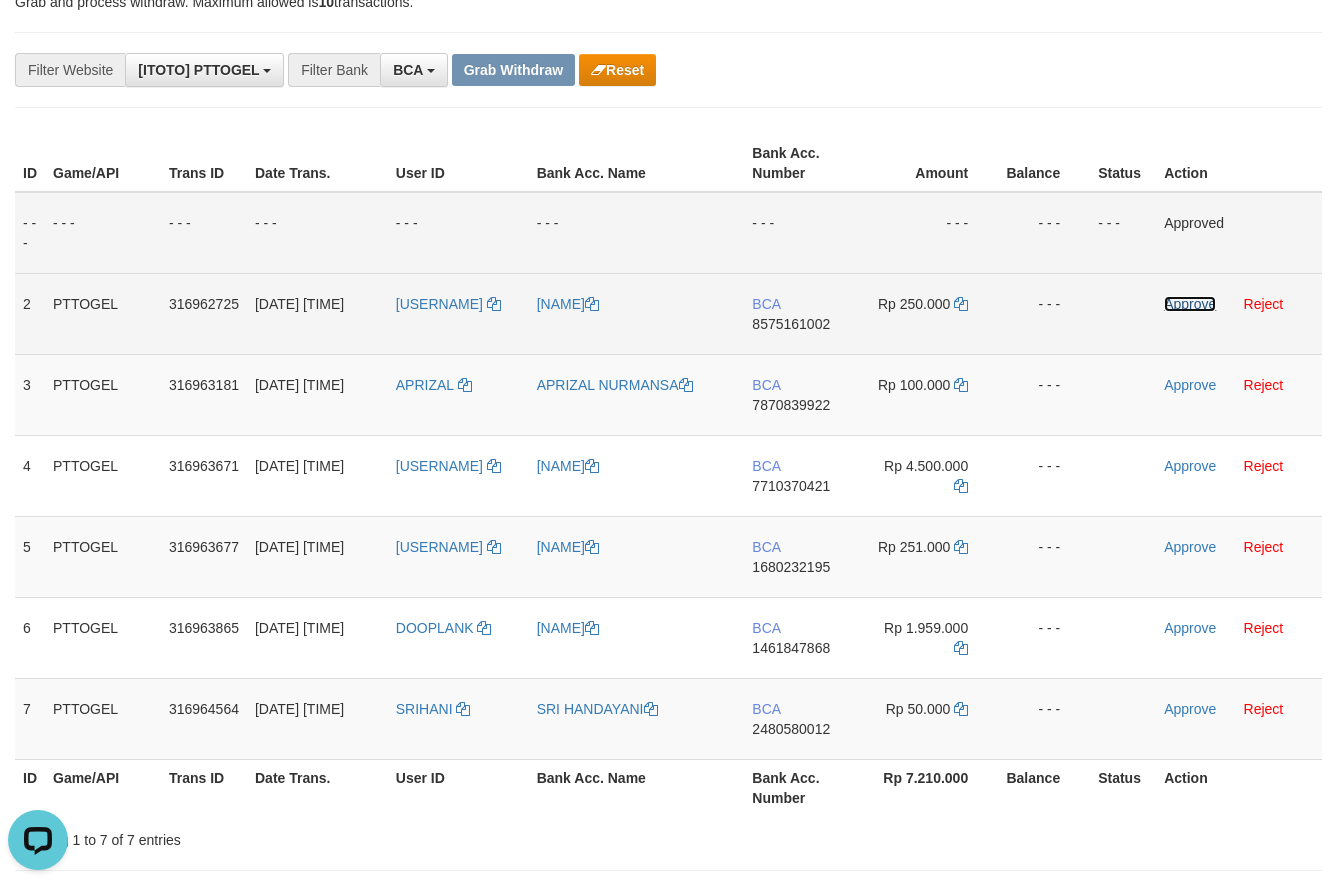 click on "Approve" at bounding box center (1190, 304) 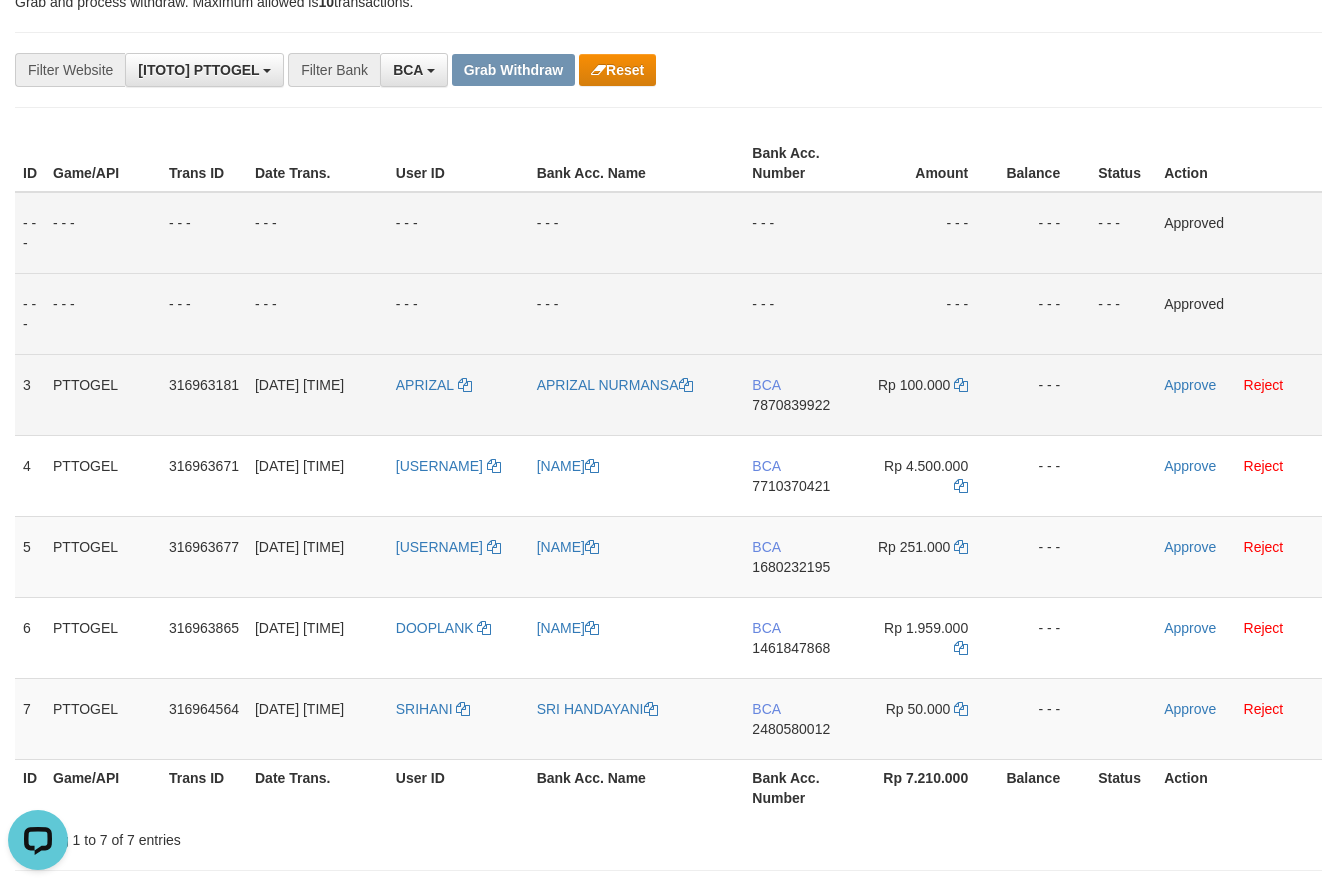 click on "7870839922" at bounding box center (791, 405) 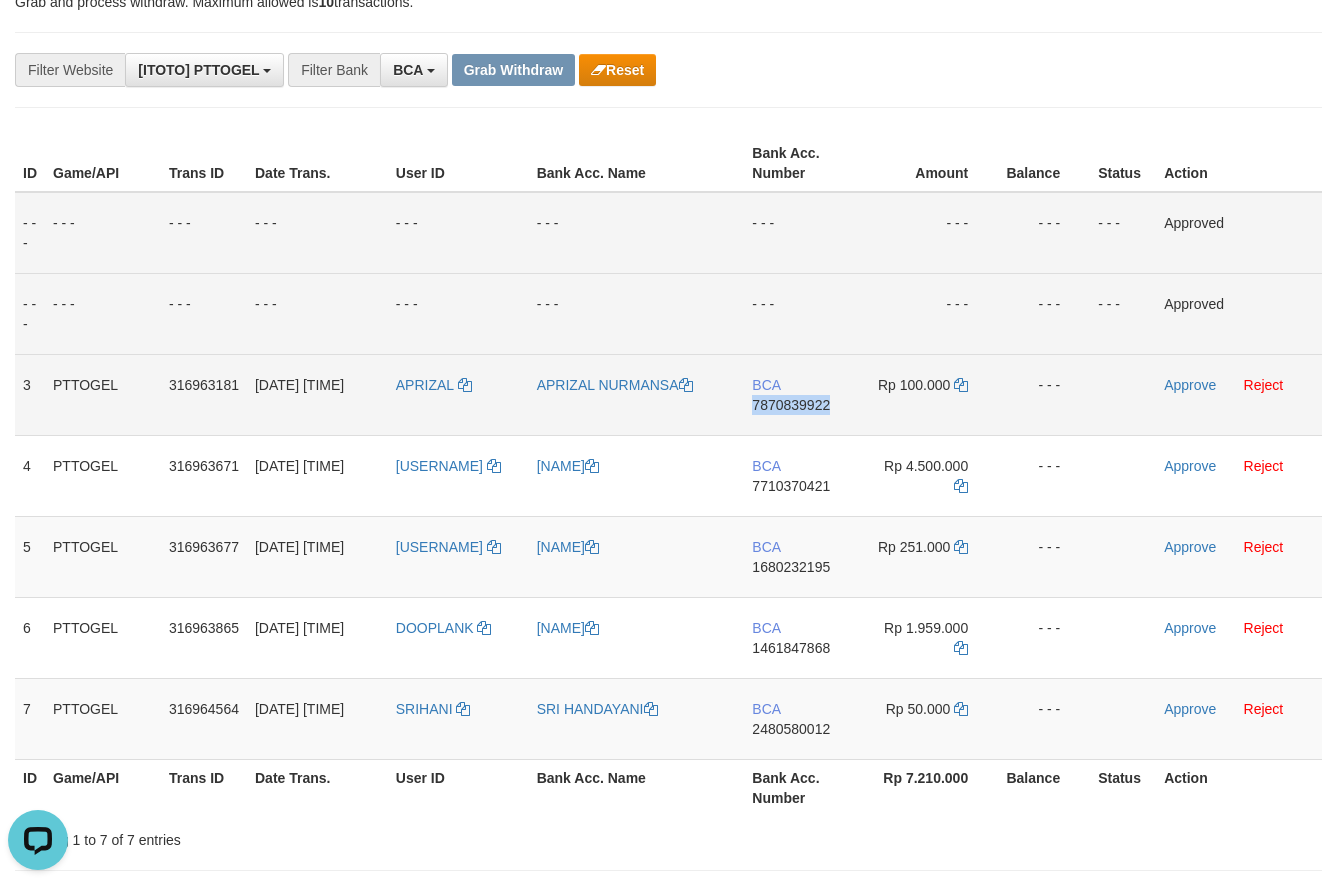 click on "7870839922" at bounding box center [791, 405] 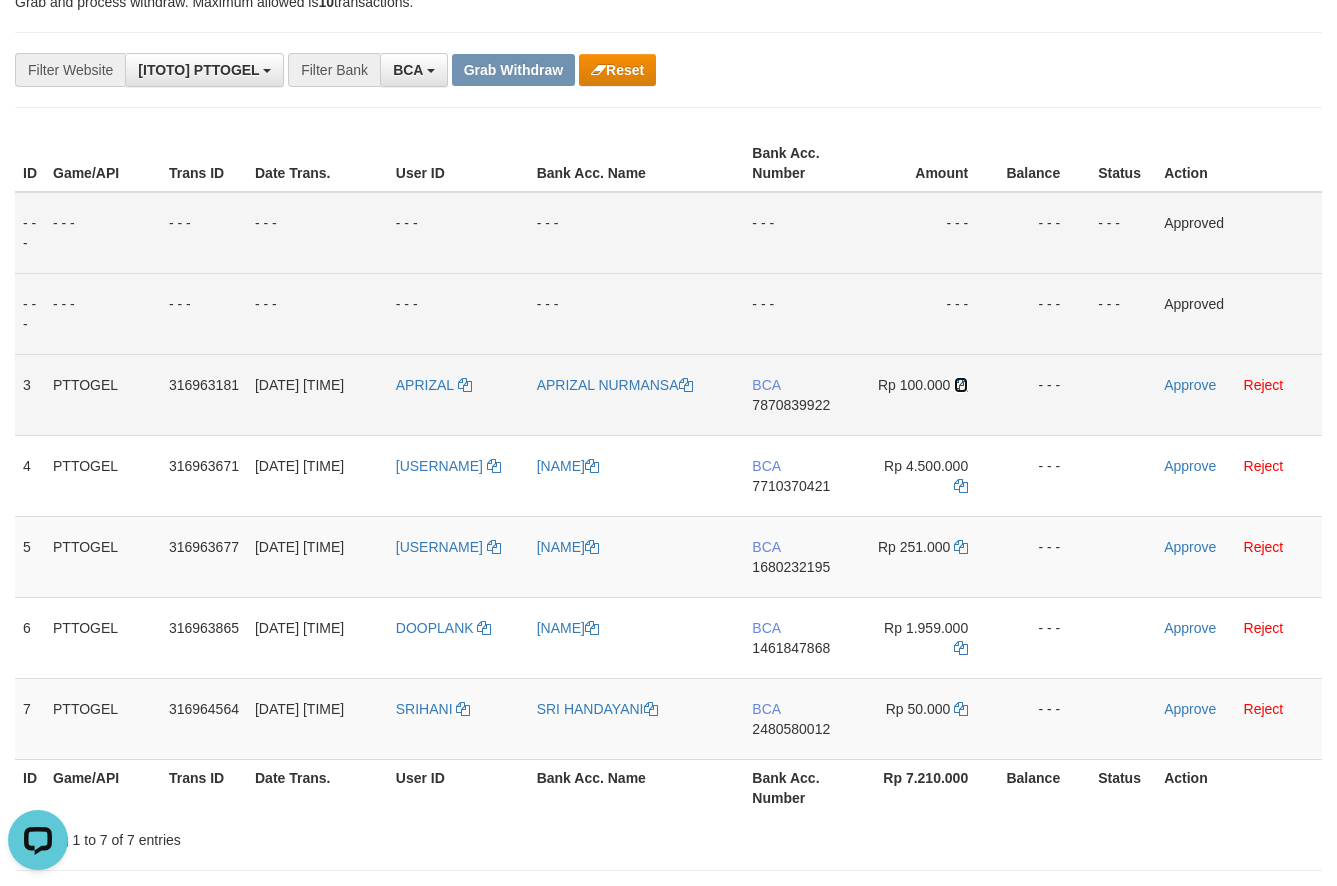 click at bounding box center (961, 385) 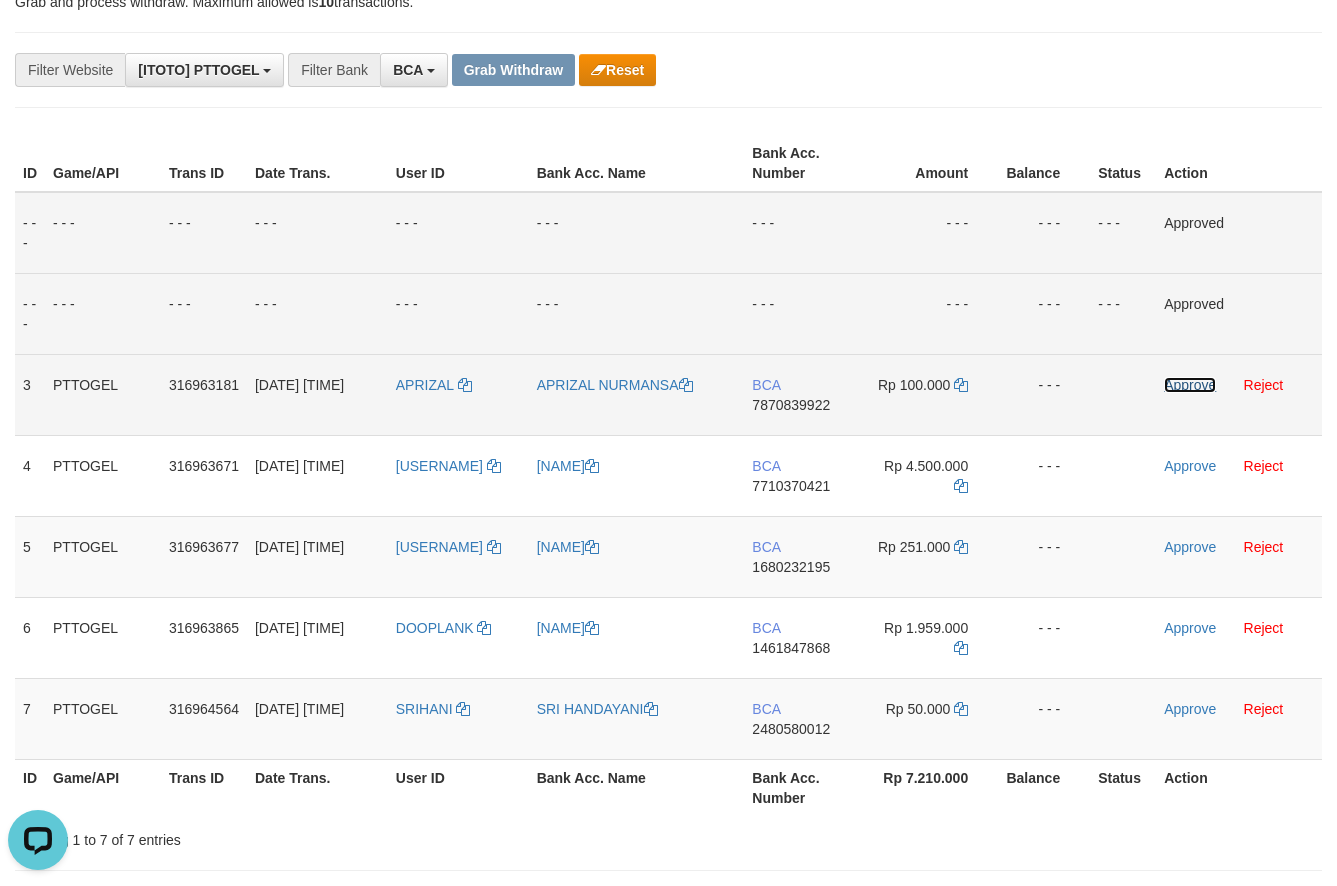 click on "Approve" at bounding box center [1190, 385] 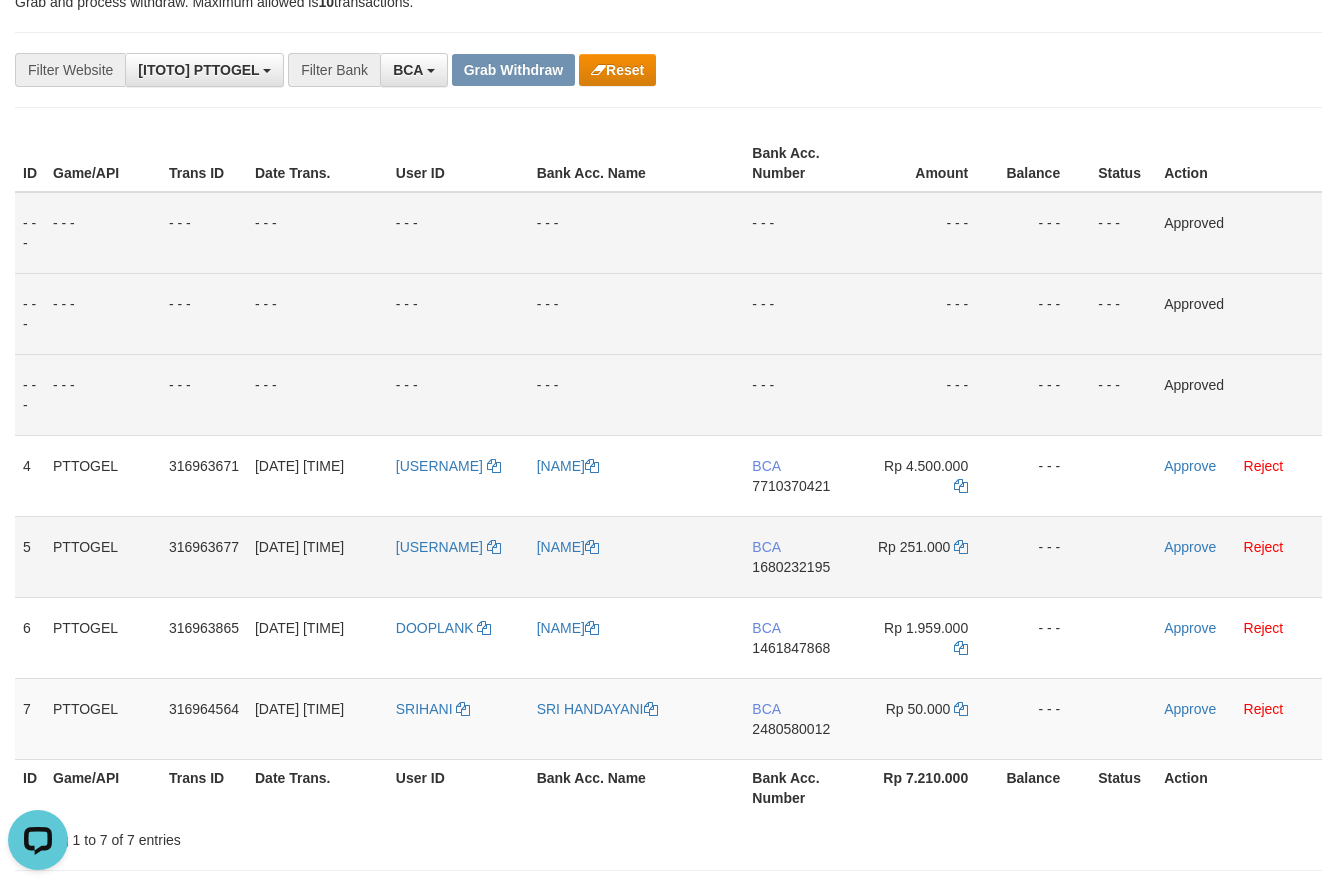click on "BCA
1680232195" at bounding box center [802, 556] 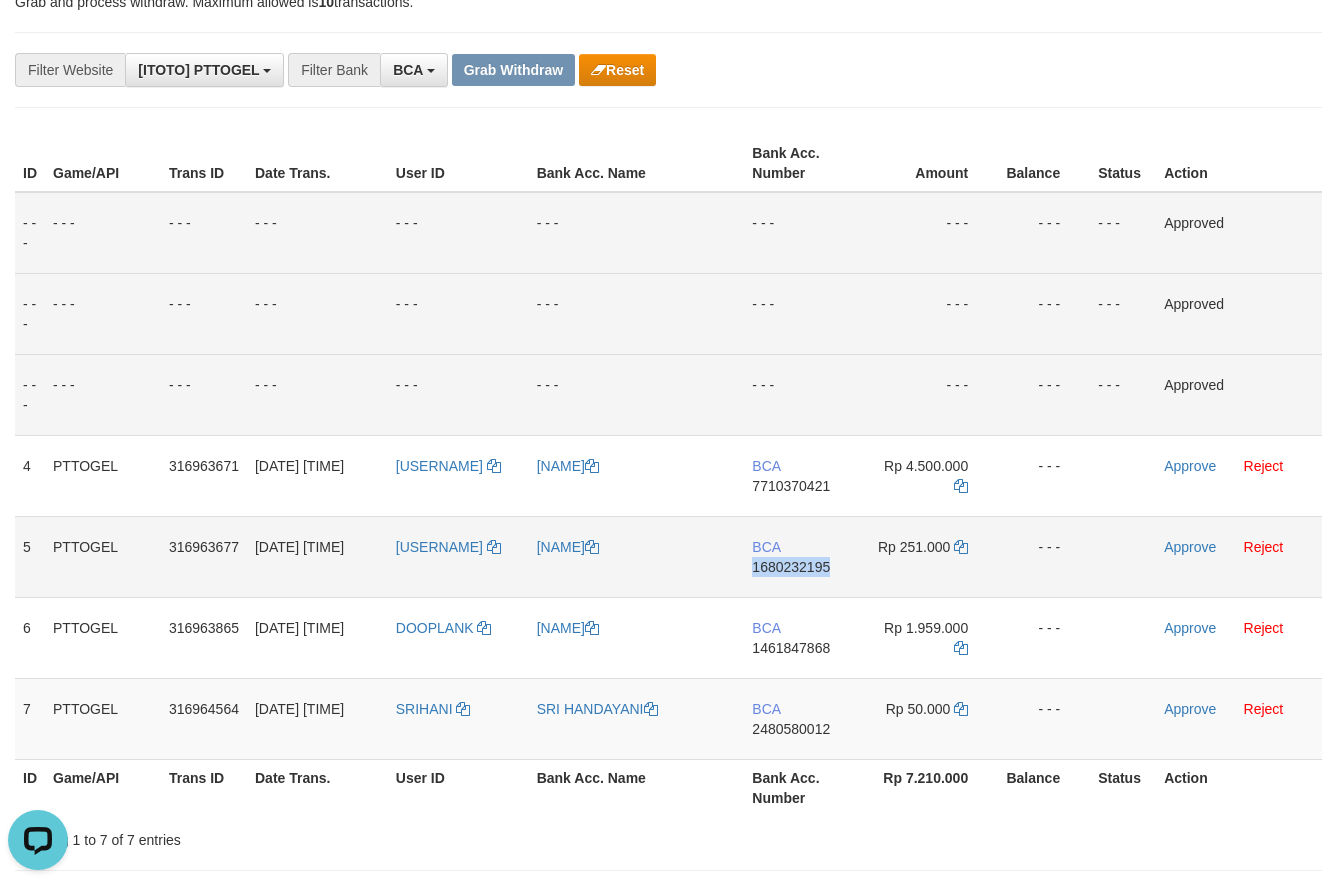 click on "BCA
1680232195" at bounding box center (802, 556) 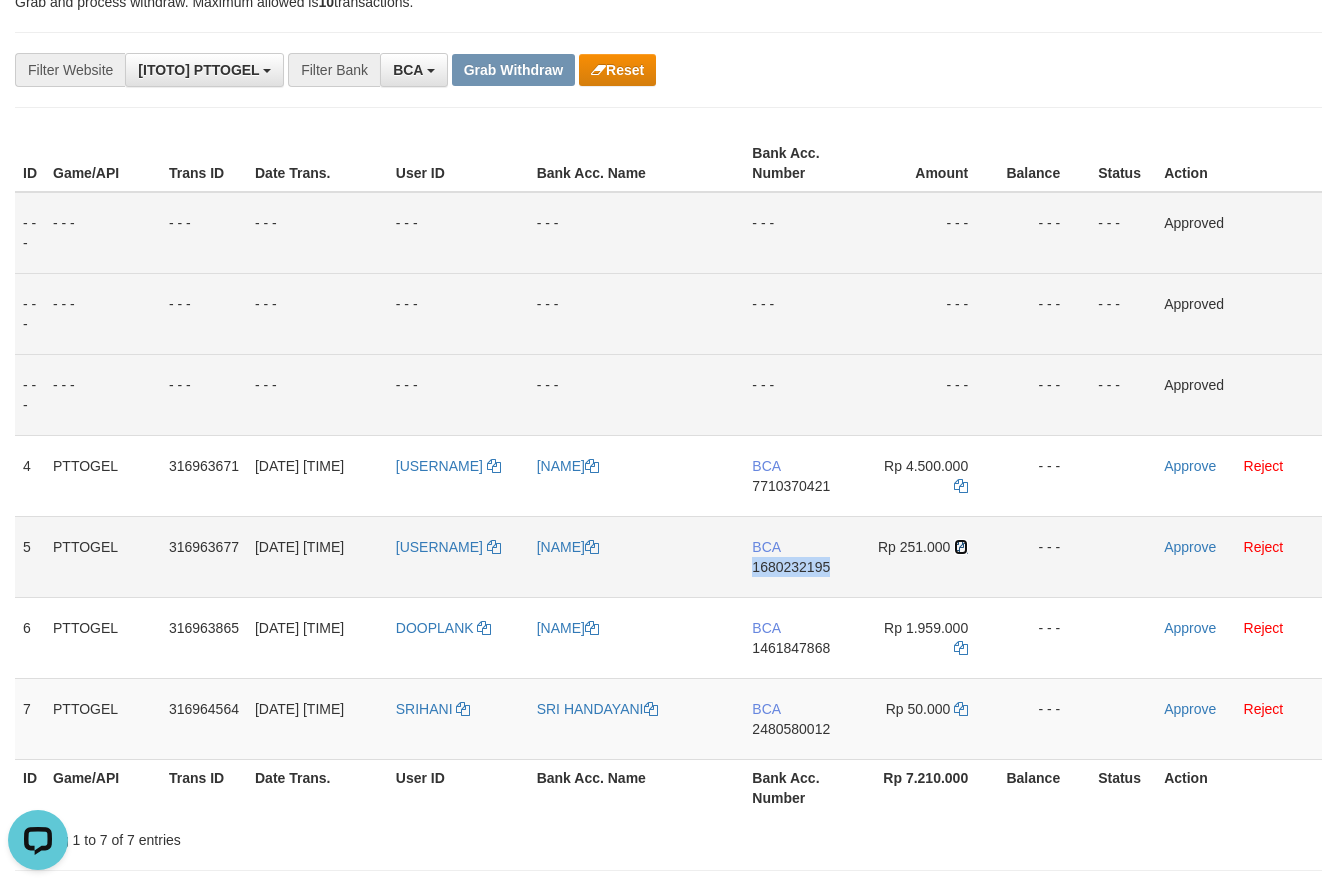 click at bounding box center [961, 547] 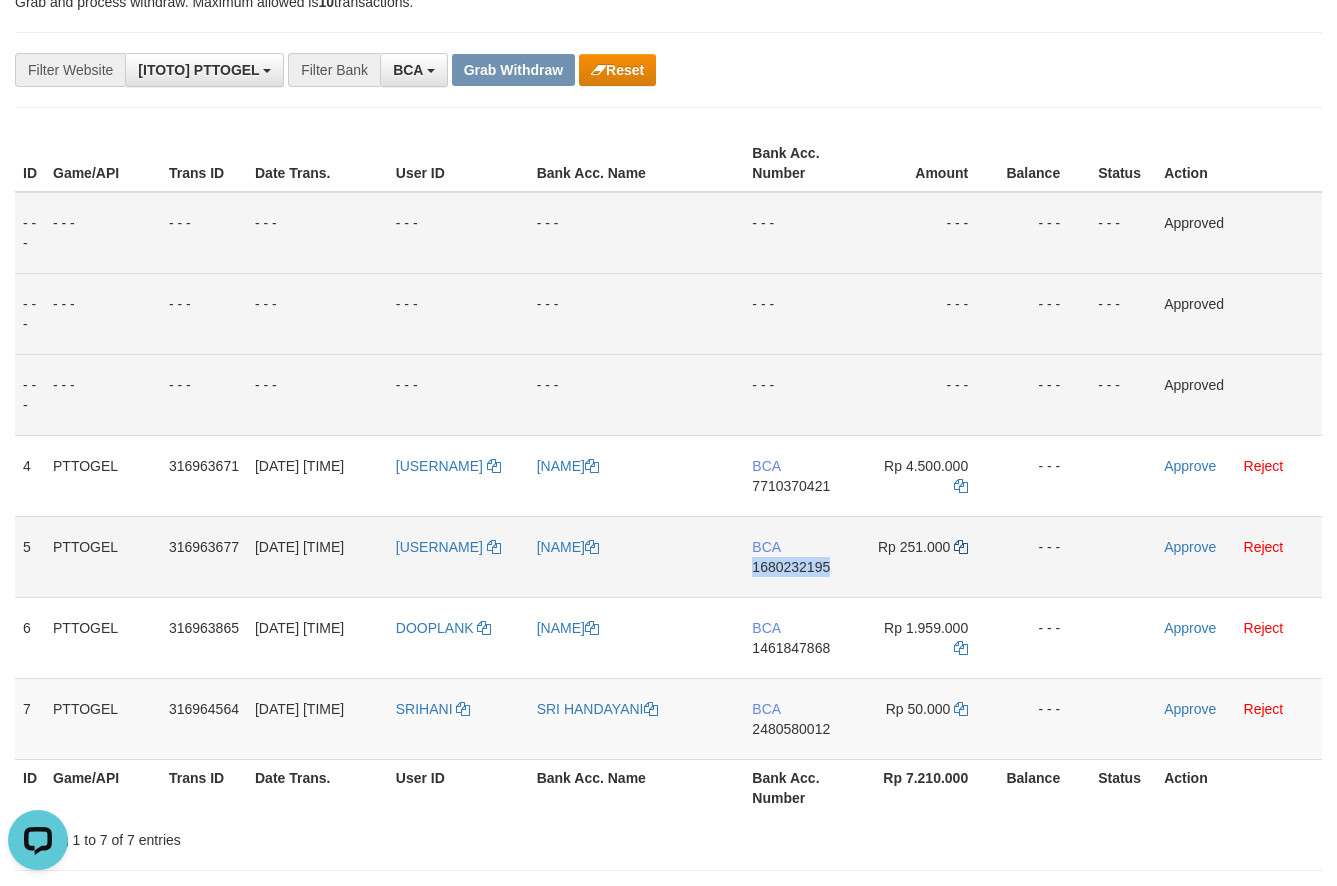 copy on "1680232195" 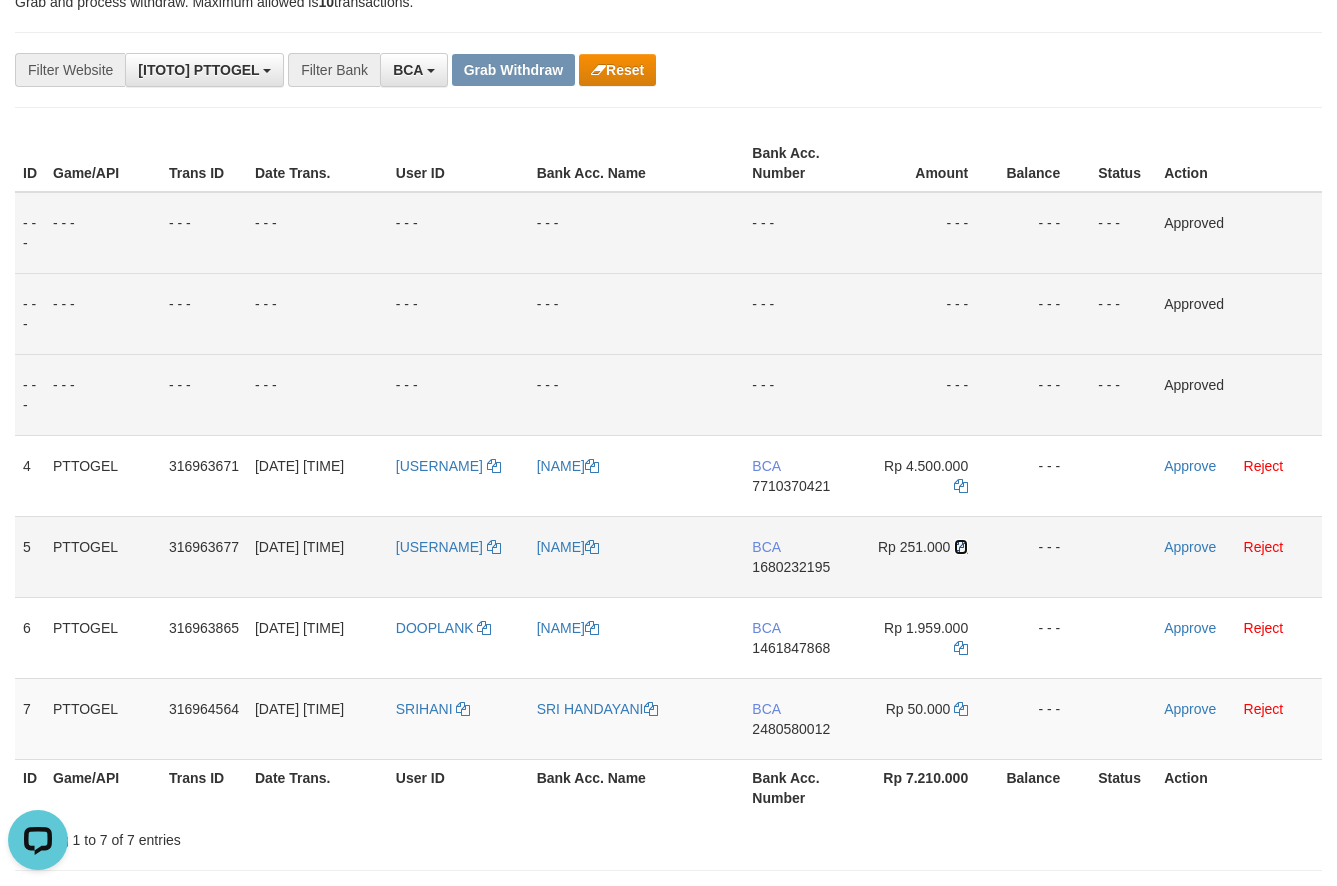click at bounding box center (961, 547) 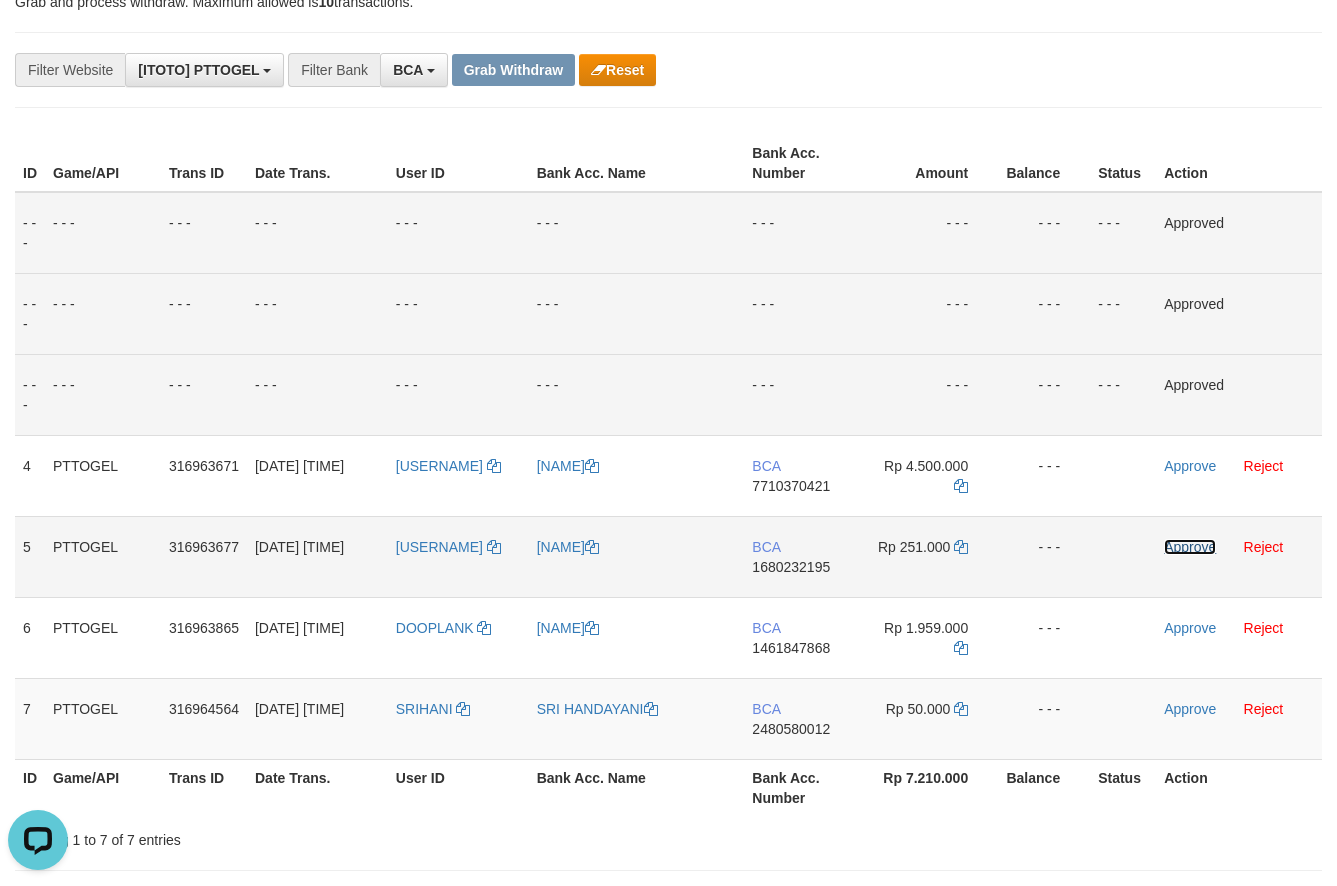 click on "Approve" at bounding box center [1190, 547] 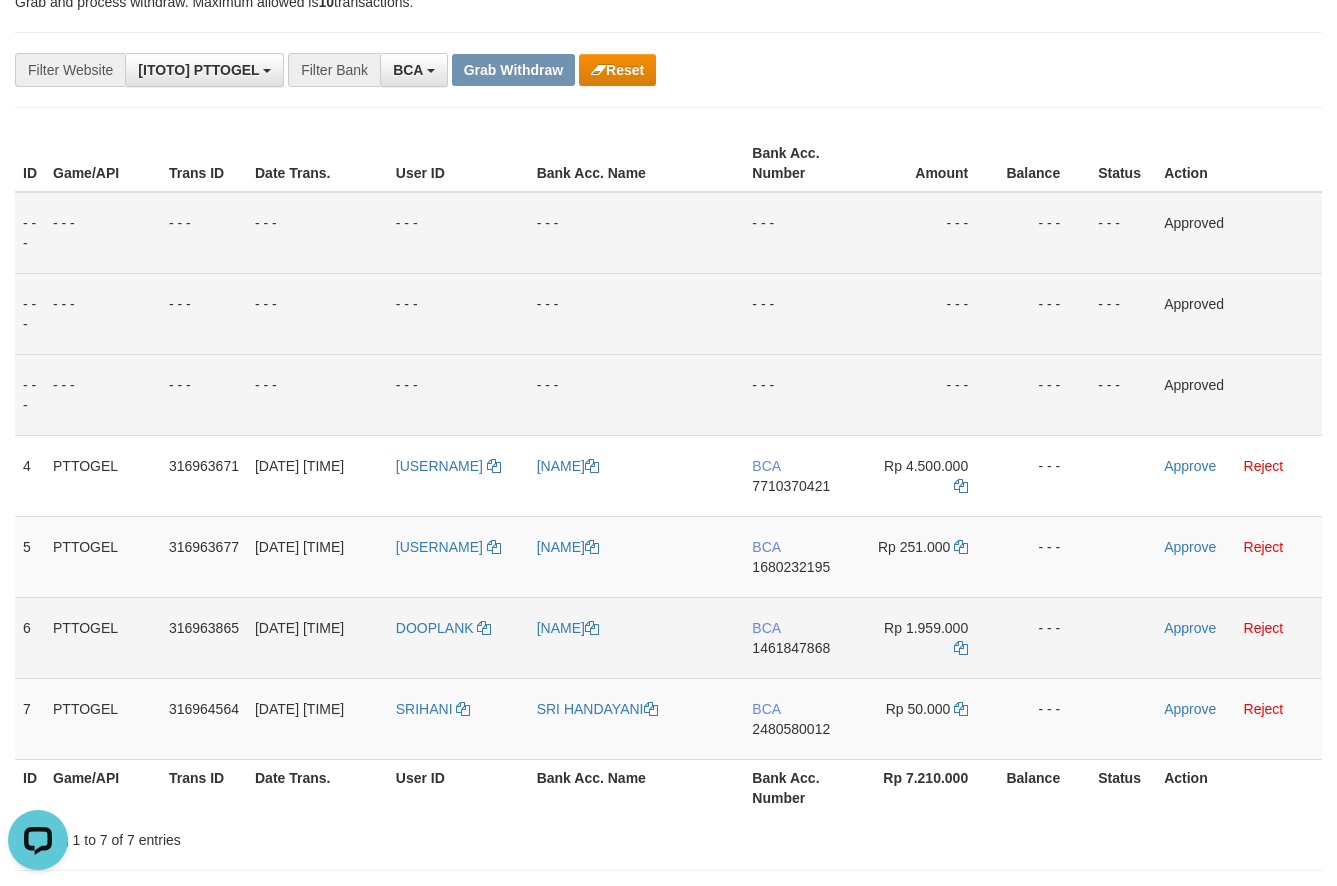click on "BCA
[ACCOUNT_NUMBER]" at bounding box center [802, 637] 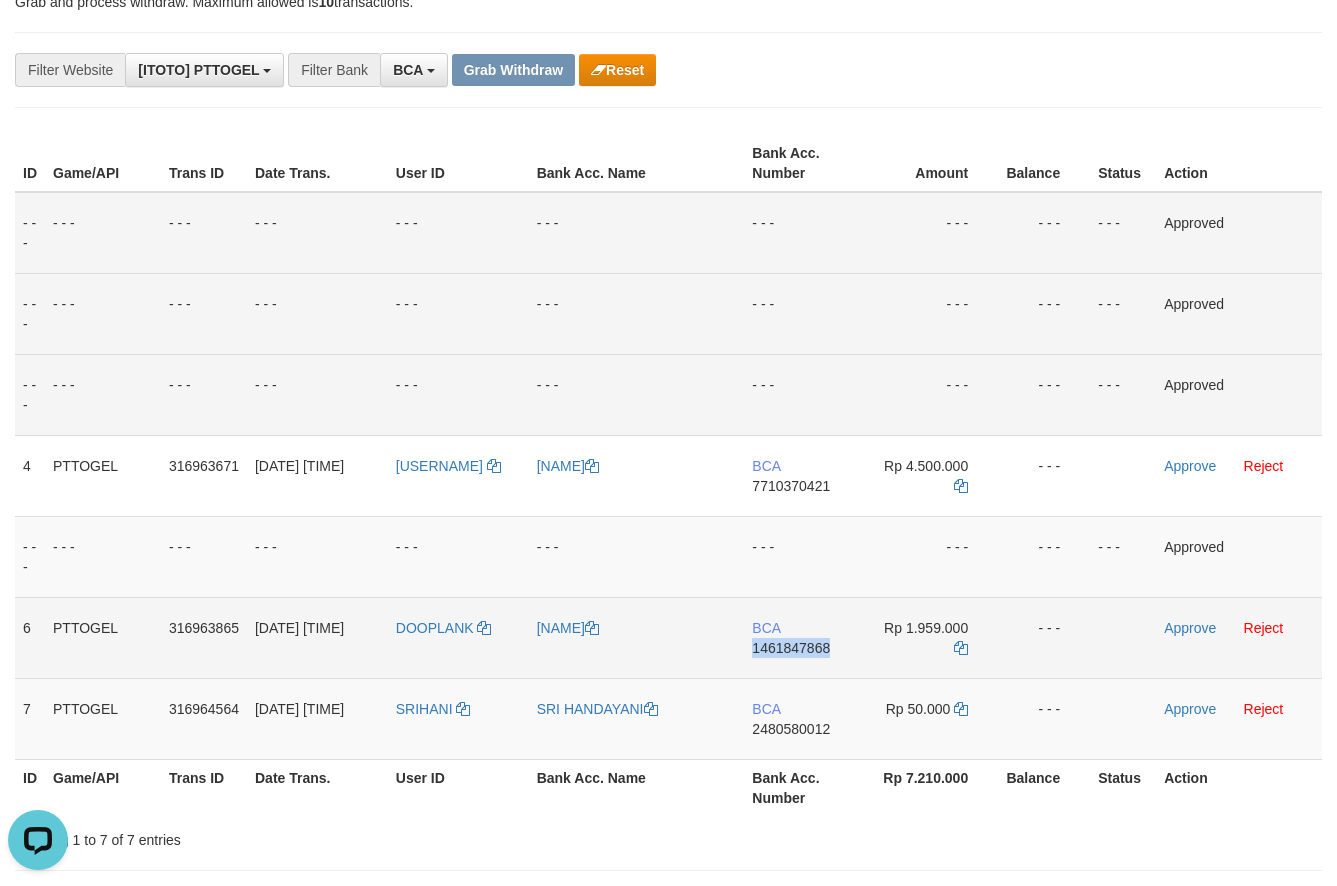 click on "BCA
[ACCOUNT_NUMBER]" at bounding box center (802, 637) 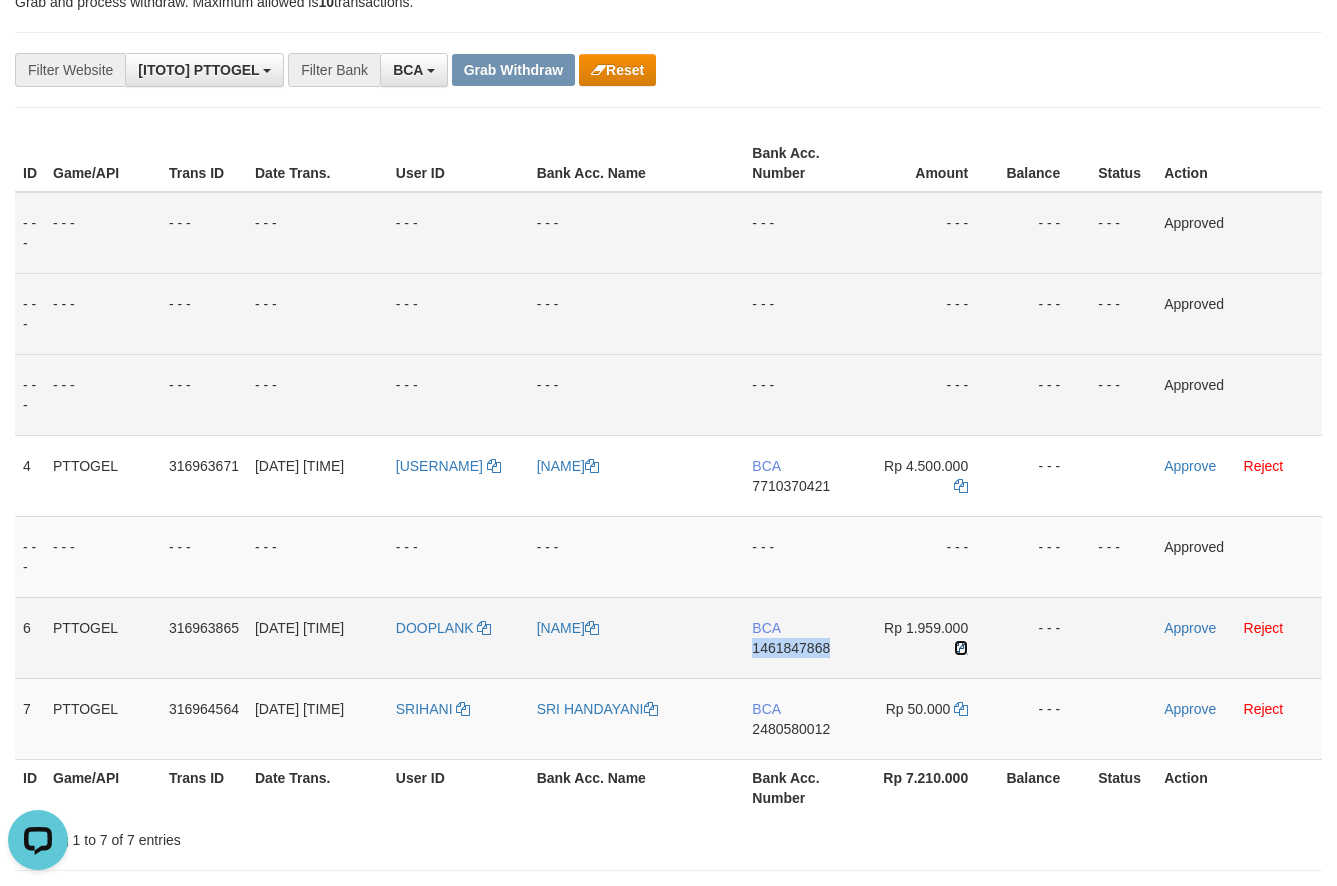 click at bounding box center [961, 648] 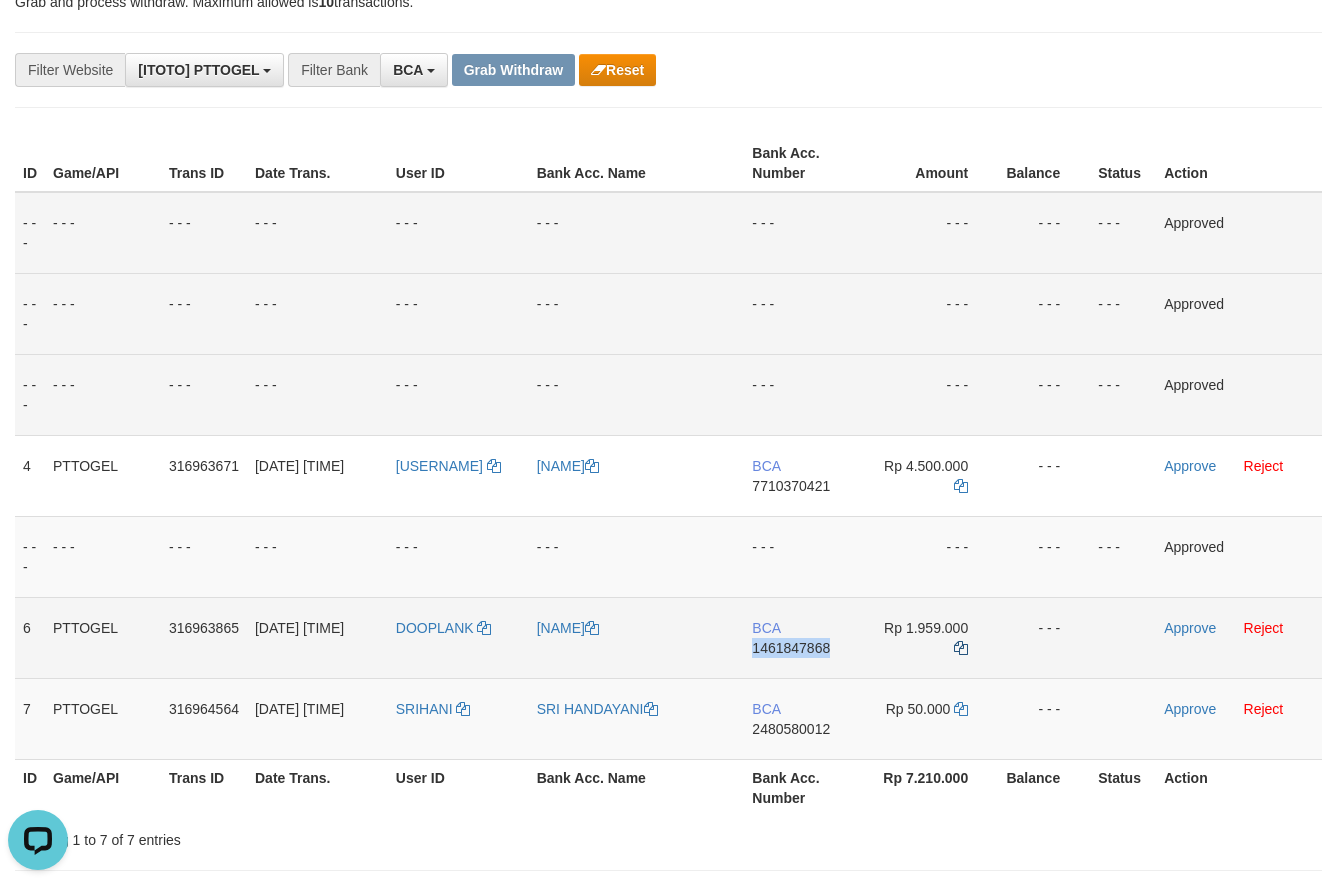 copy on "1461847868" 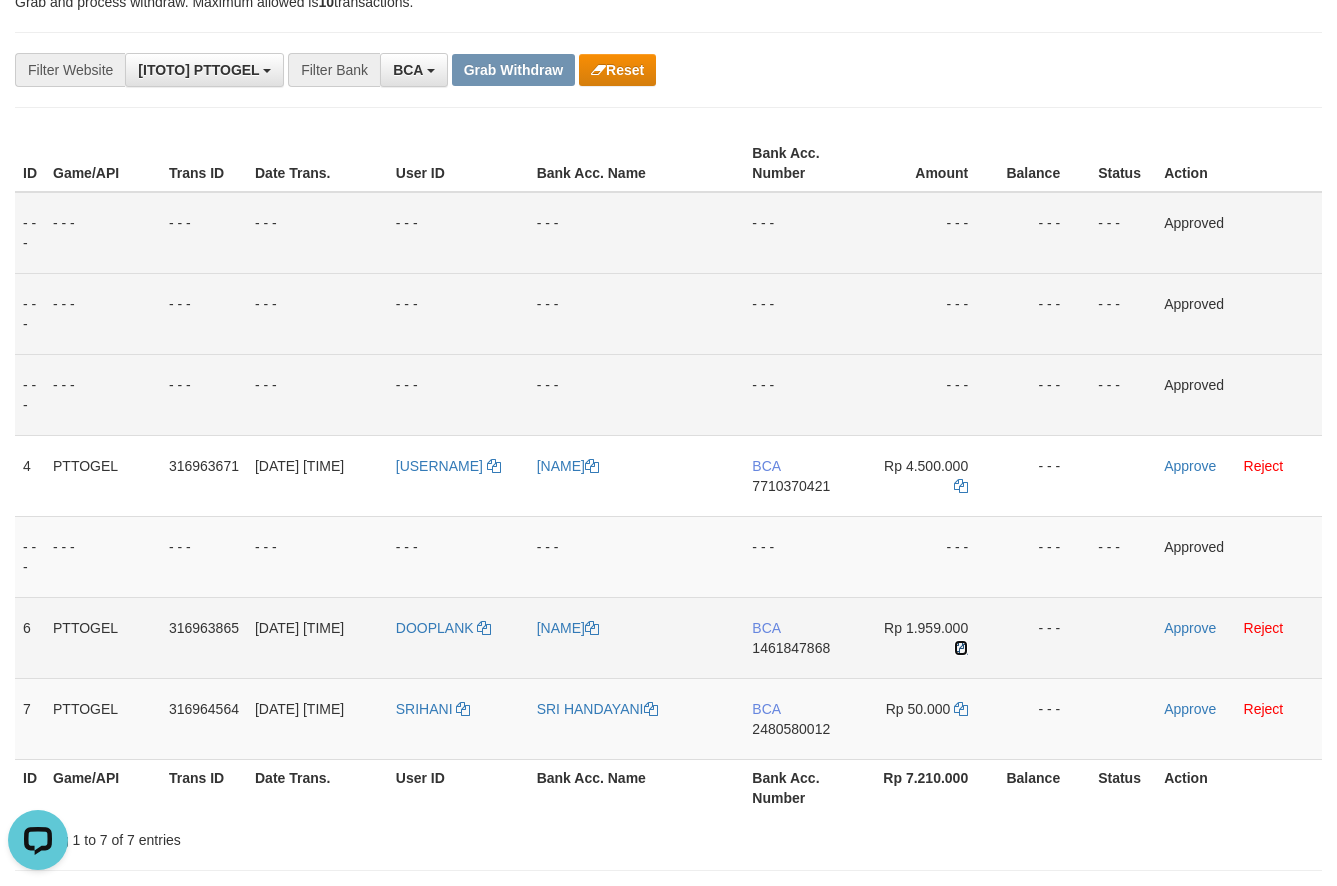 click at bounding box center (961, 648) 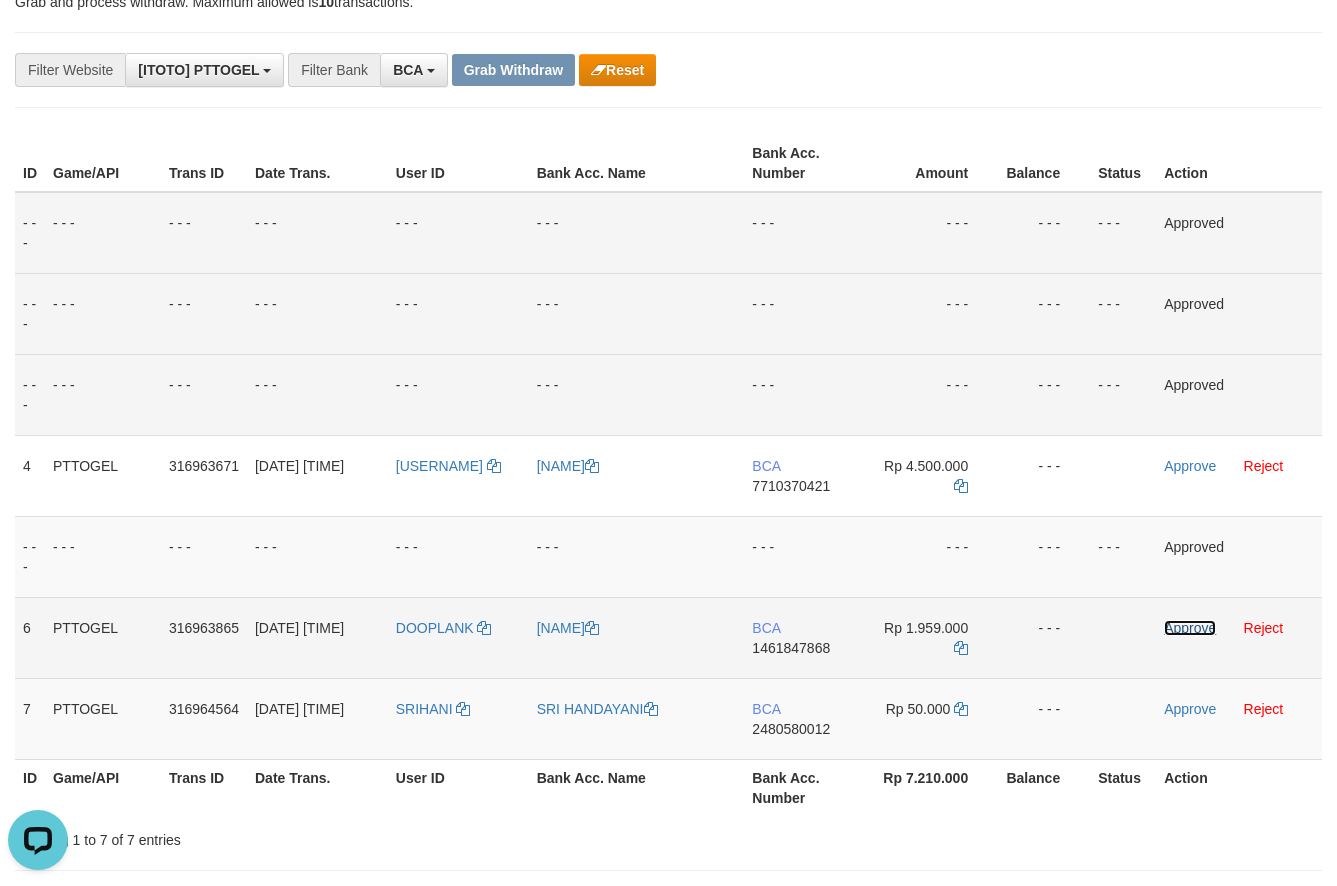 click on "Approve" at bounding box center [1190, 628] 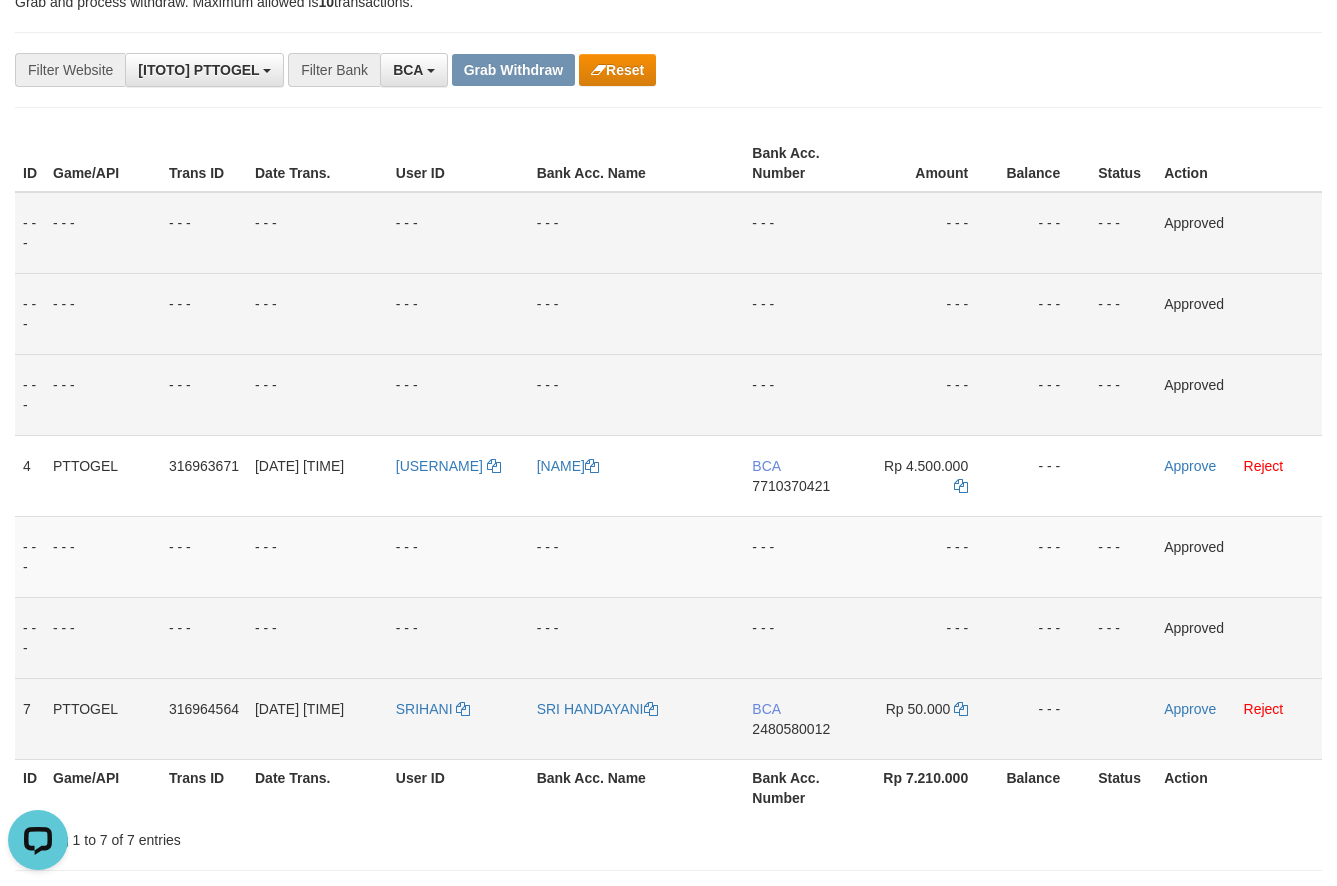 click on "BCA
[ACCOUNT_NUMBER]" at bounding box center (802, 718) 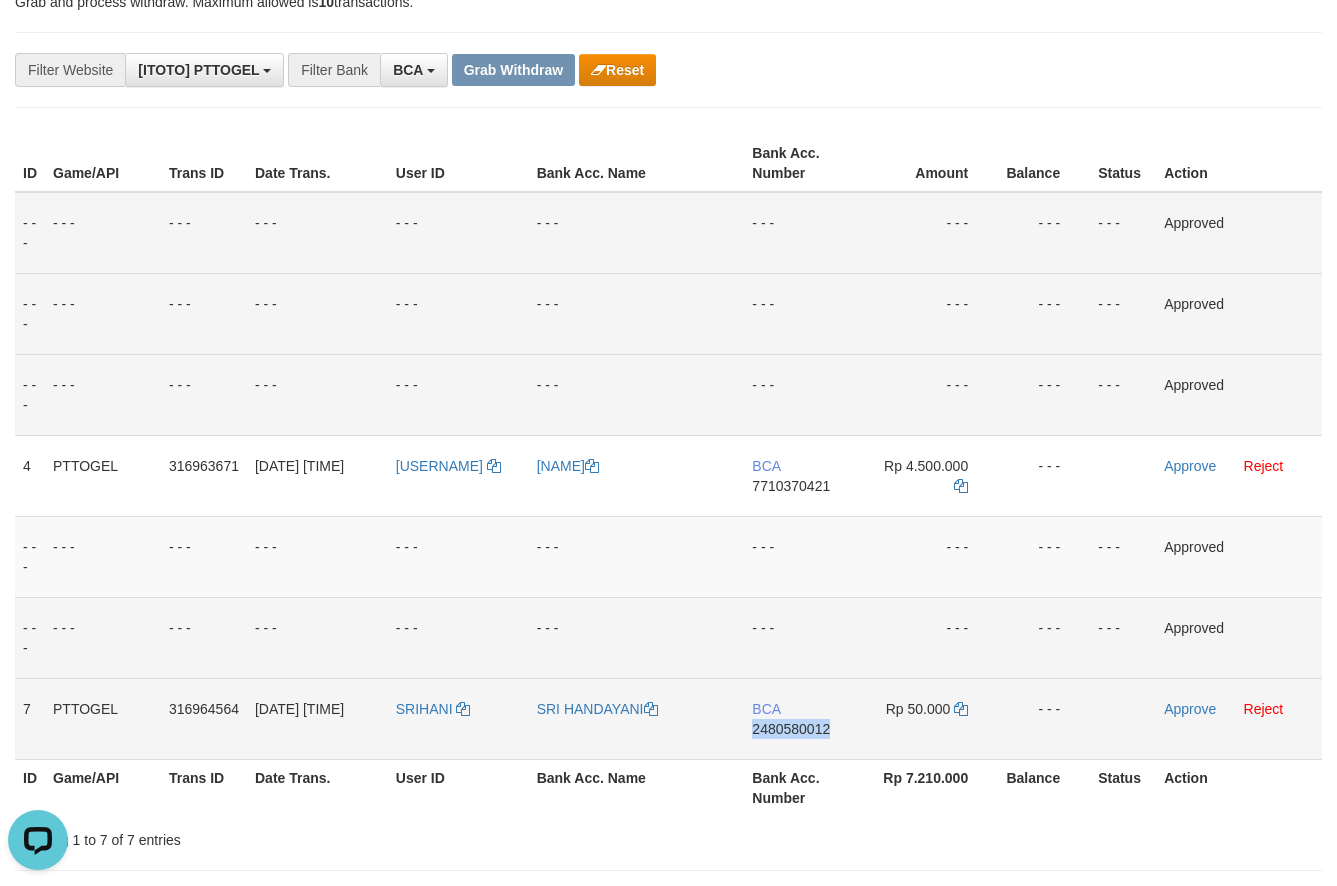 click on "BCA
[ACCOUNT_NUMBER]" at bounding box center [802, 718] 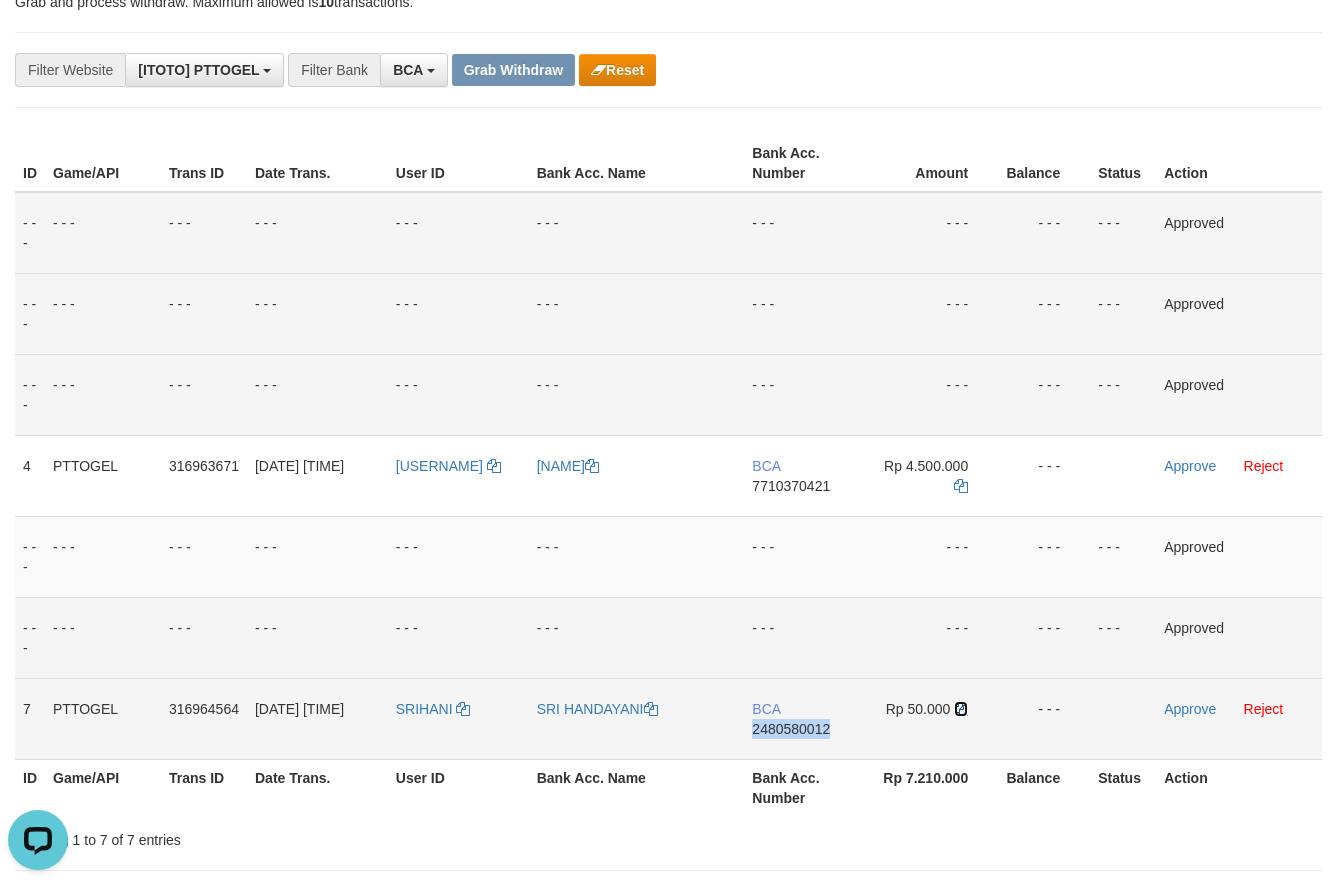 click at bounding box center [961, 709] 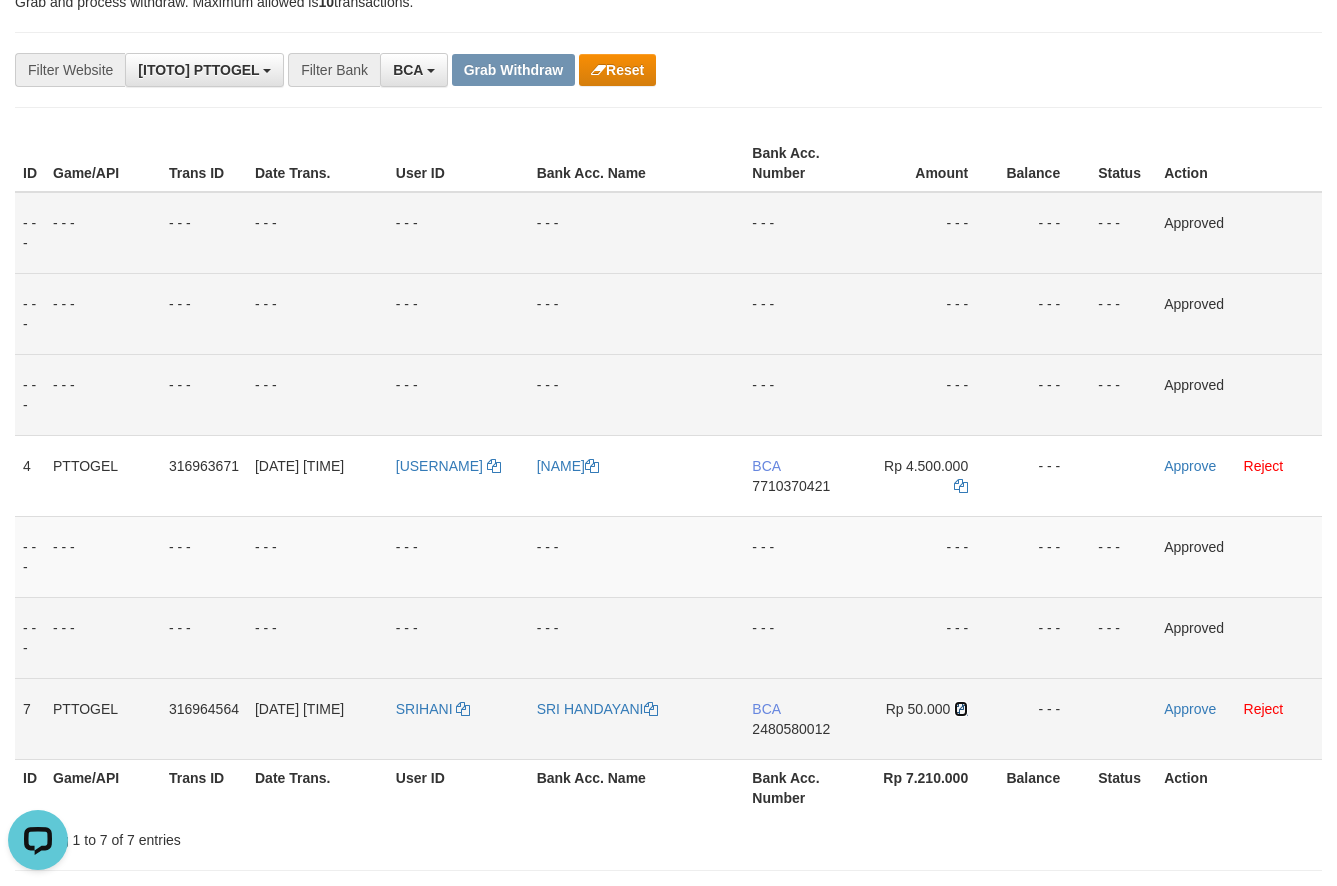 click at bounding box center (961, 709) 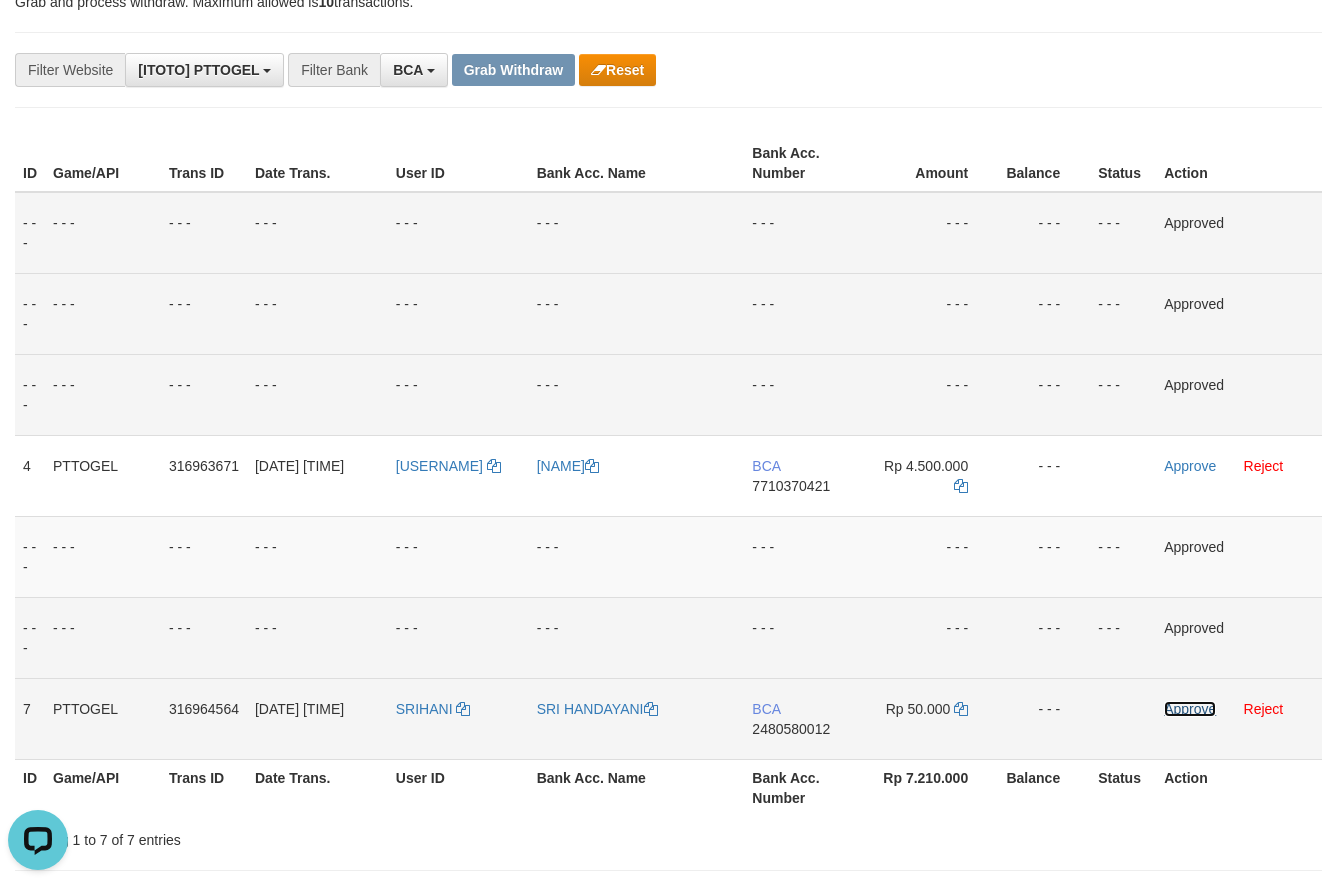 click on "Approve" at bounding box center [1190, 709] 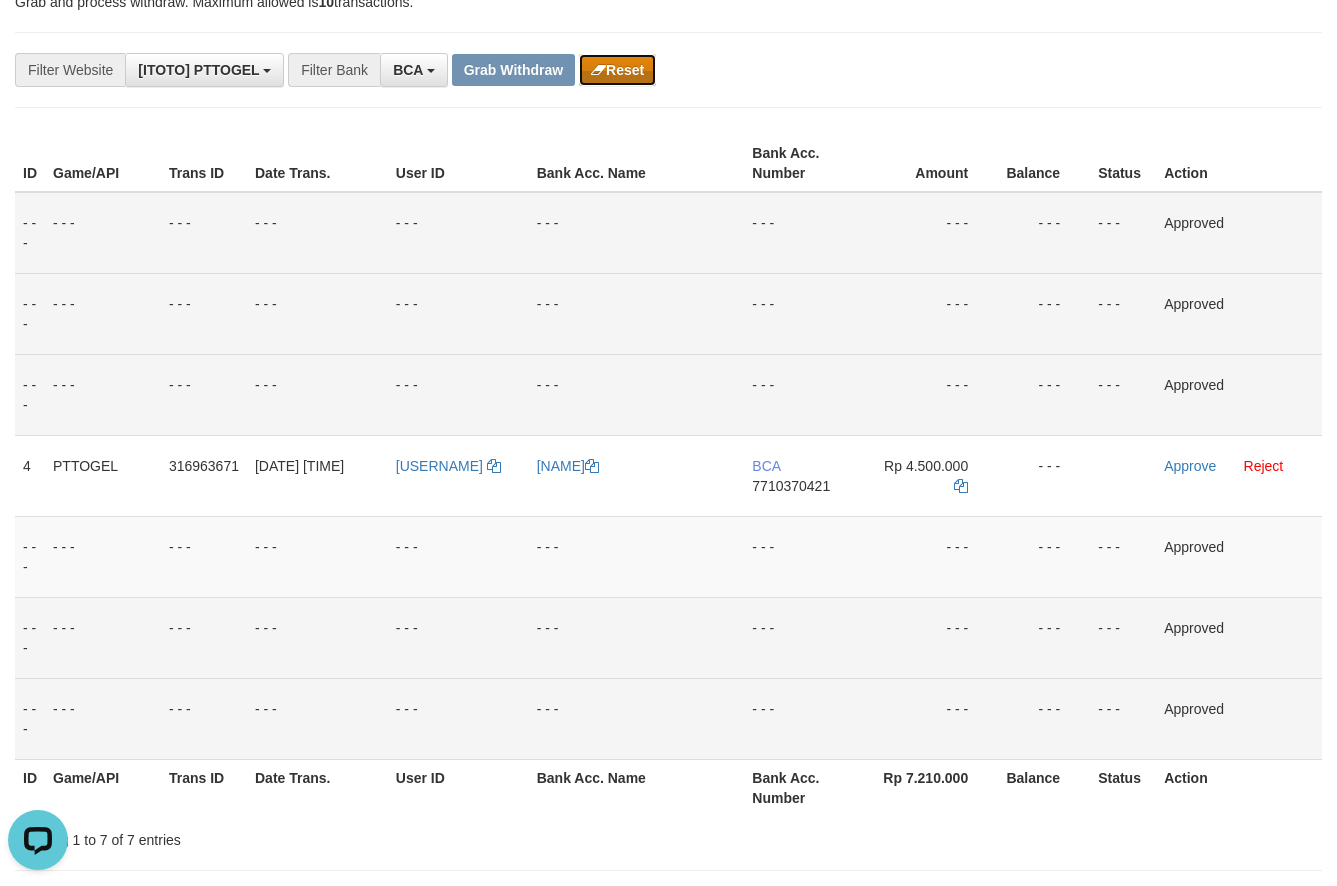 click on "Reset" at bounding box center [617, 70] 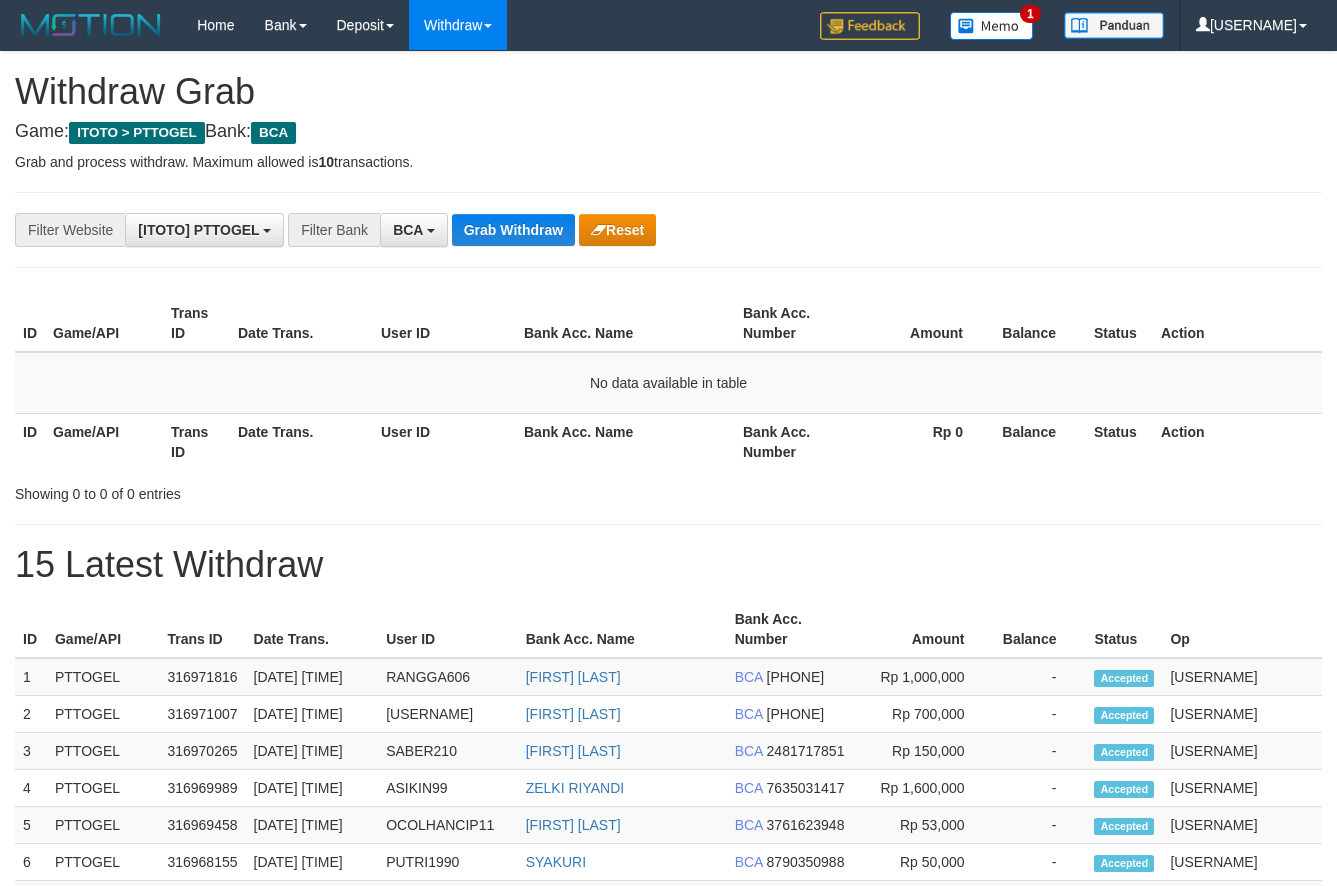 scroll, scrollTop: 0, scrollLeft: 0, axis: both 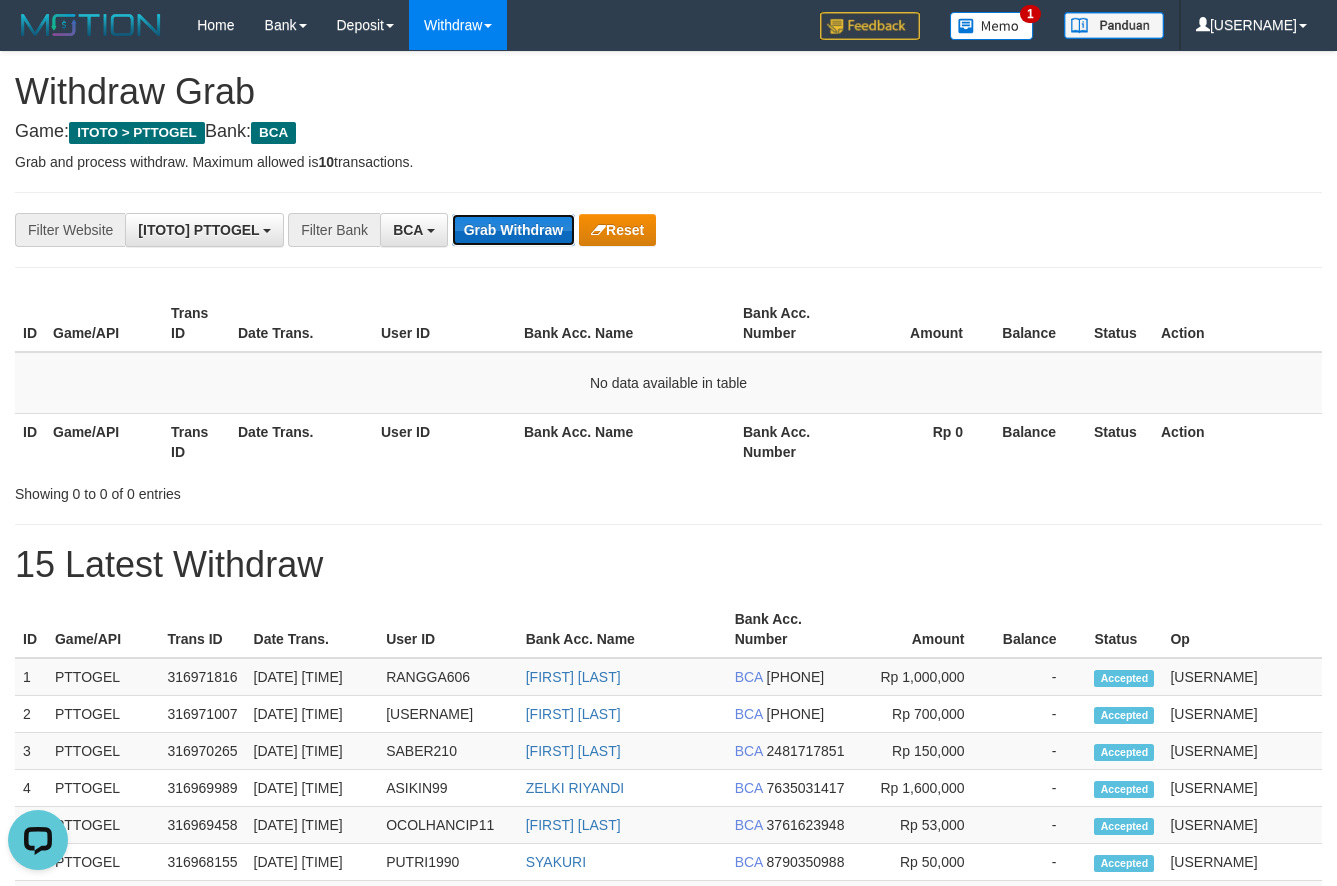 click on "Grab Withdraw" at bounding box center (513, 230) 